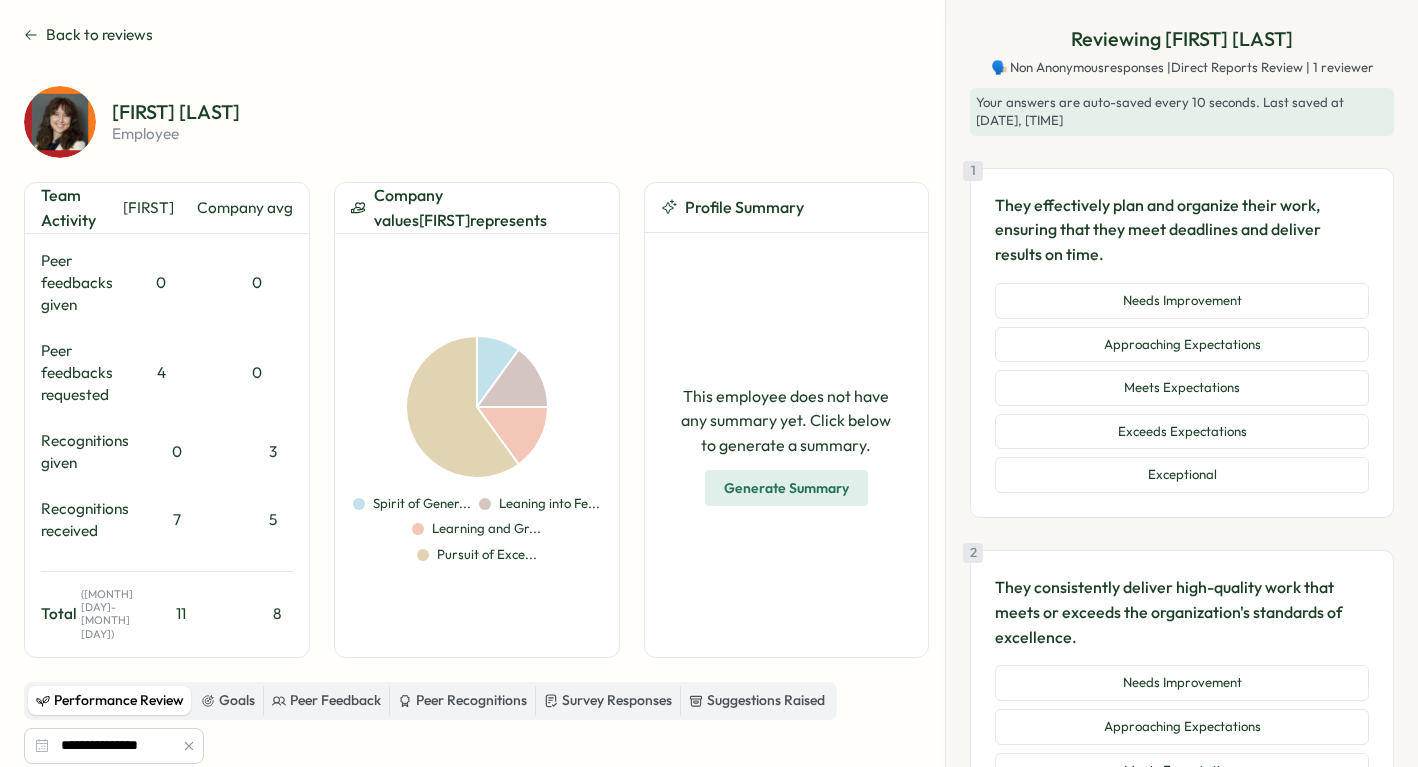 scroll, scrollTop: 0, scrollLeft: 0, axis: both 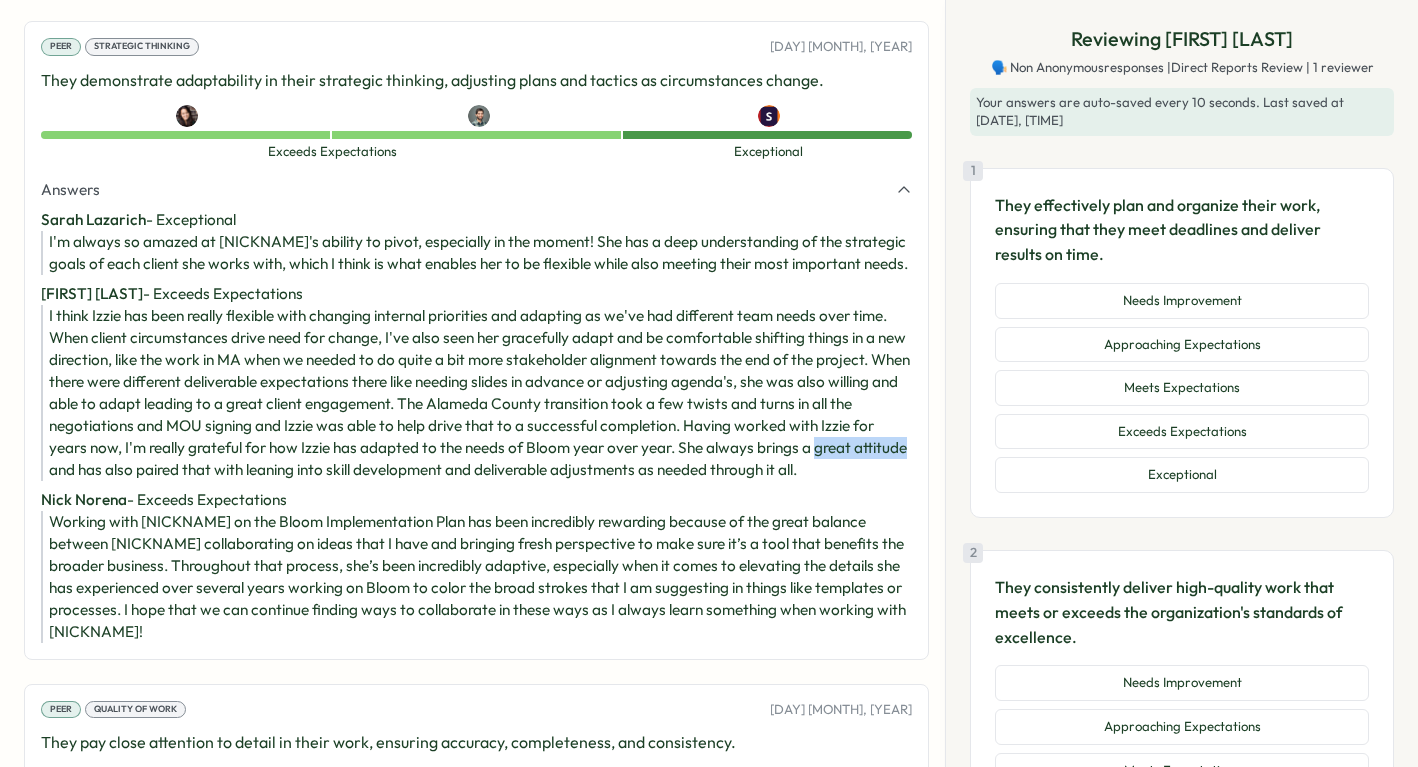 drag, startPoint x: 142, startPoint y: 473, endPoint x: 50, endPoint y: 472, distance: 92.00543 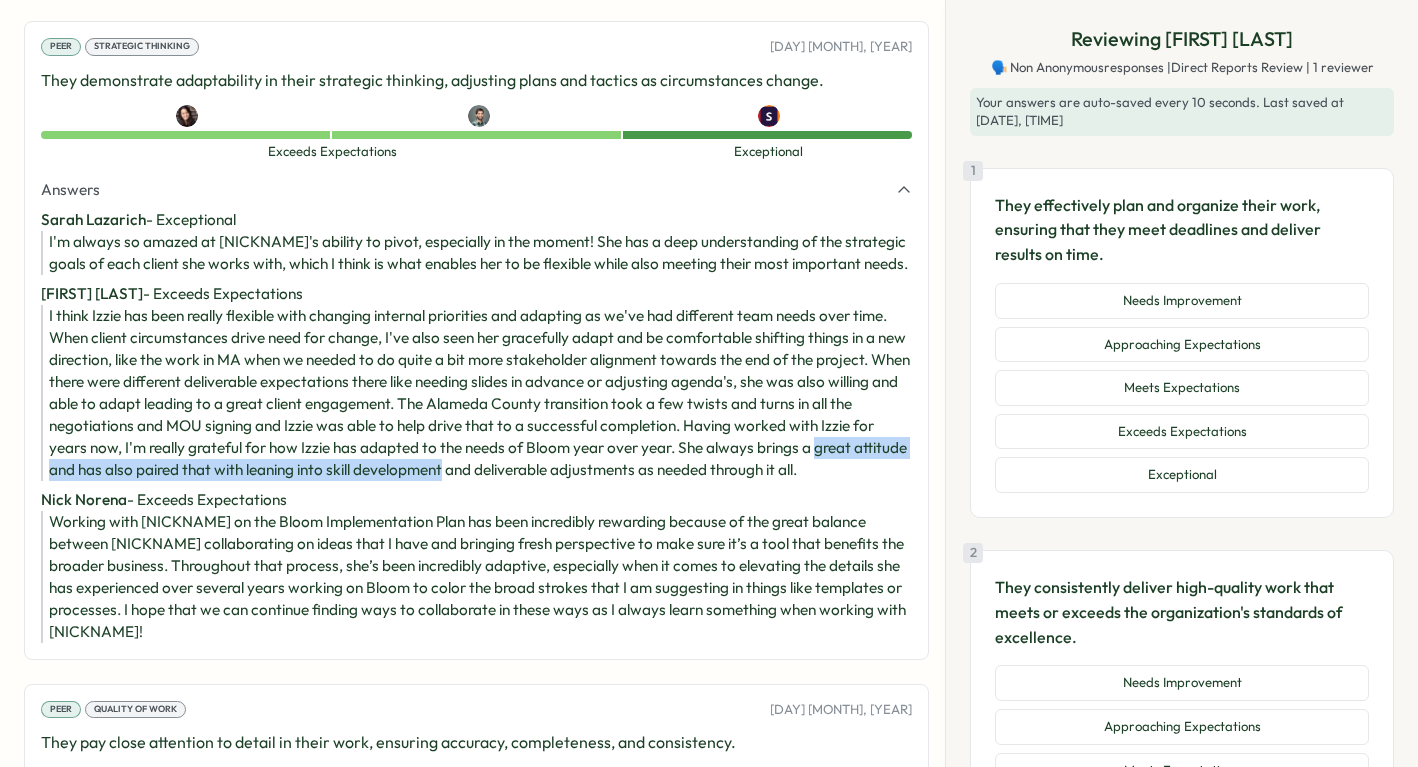 drag, startPoint x: 50, startPoint y: 472, endPoint x: 546, endPoint y: 476, distance: 496.01614 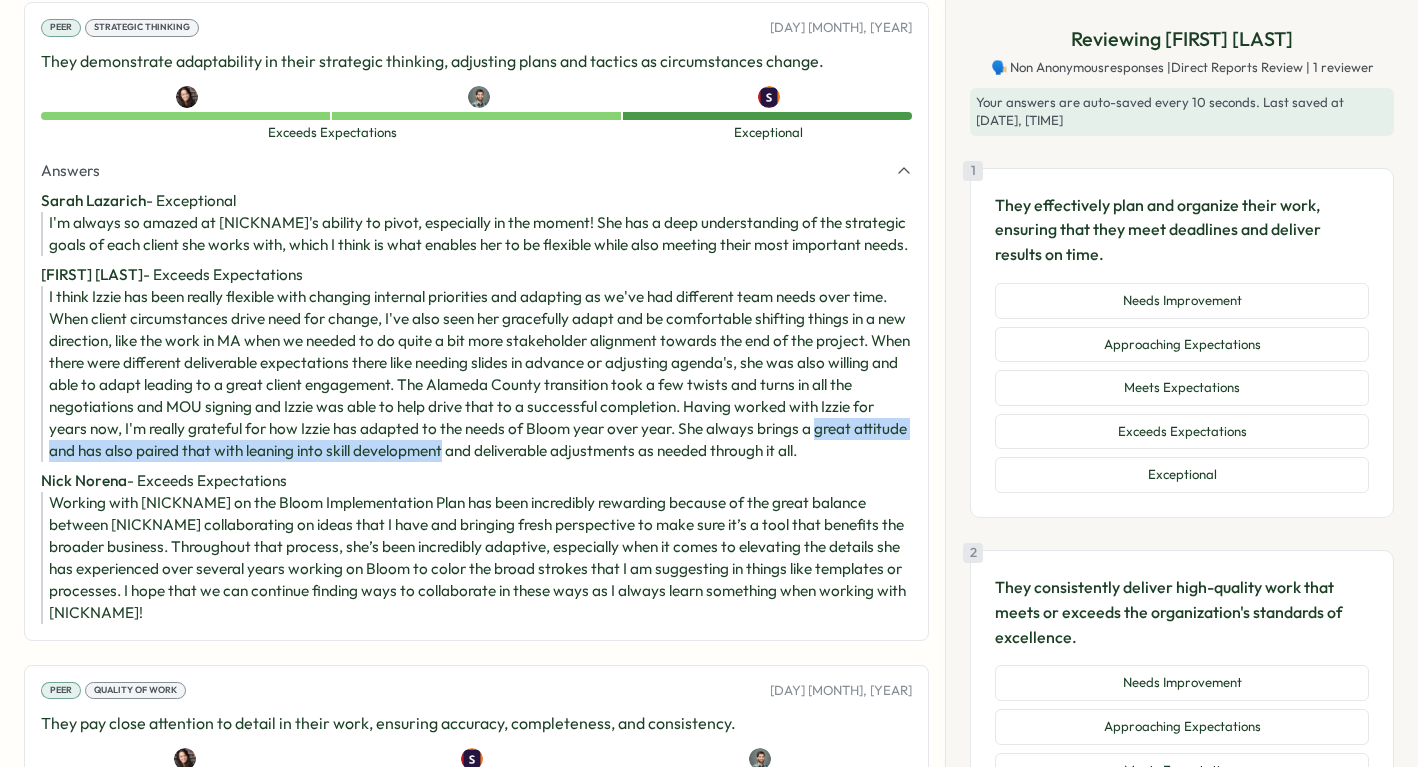 scroll, scrollTop: 1538, scrollLeft: 0, axis: vertical 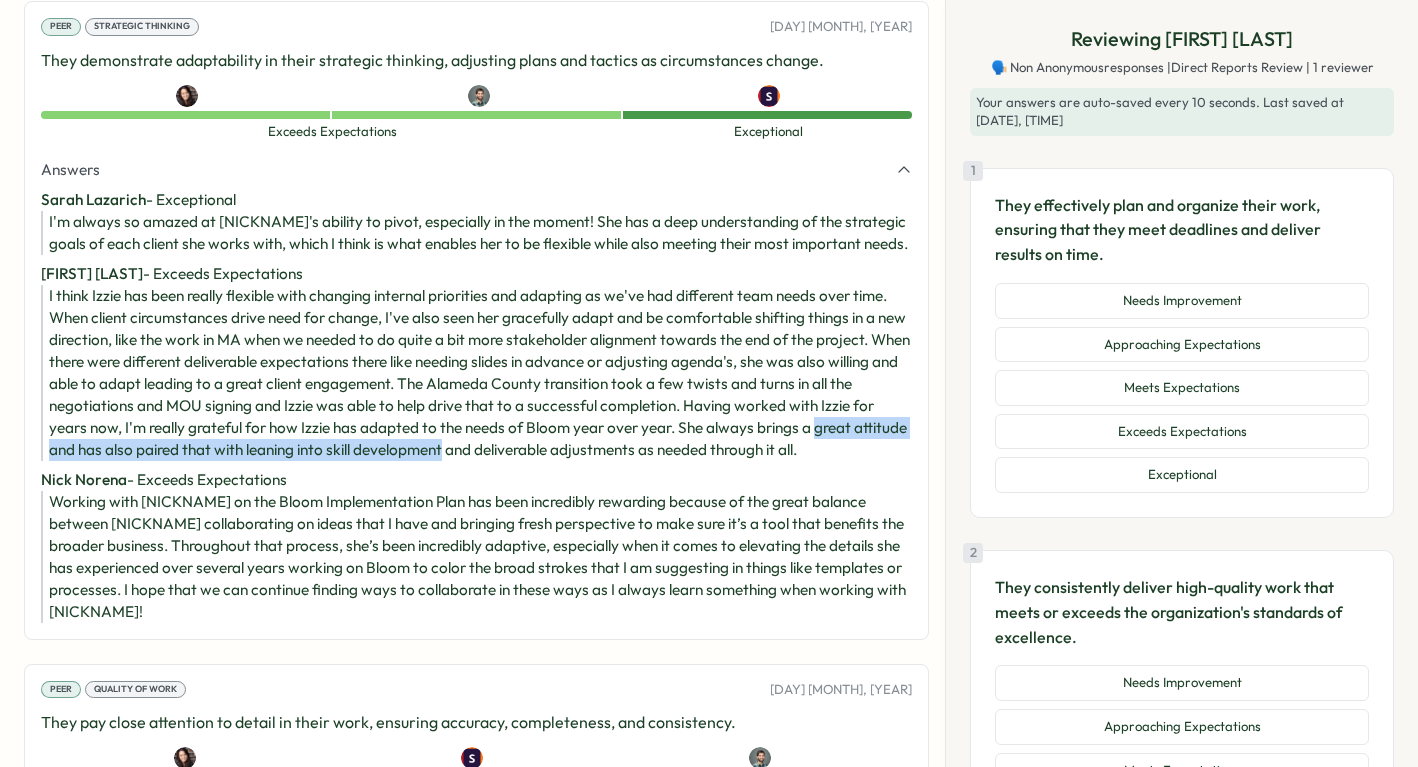 copy on "great attitude and has also paired that with leaning into skill development" 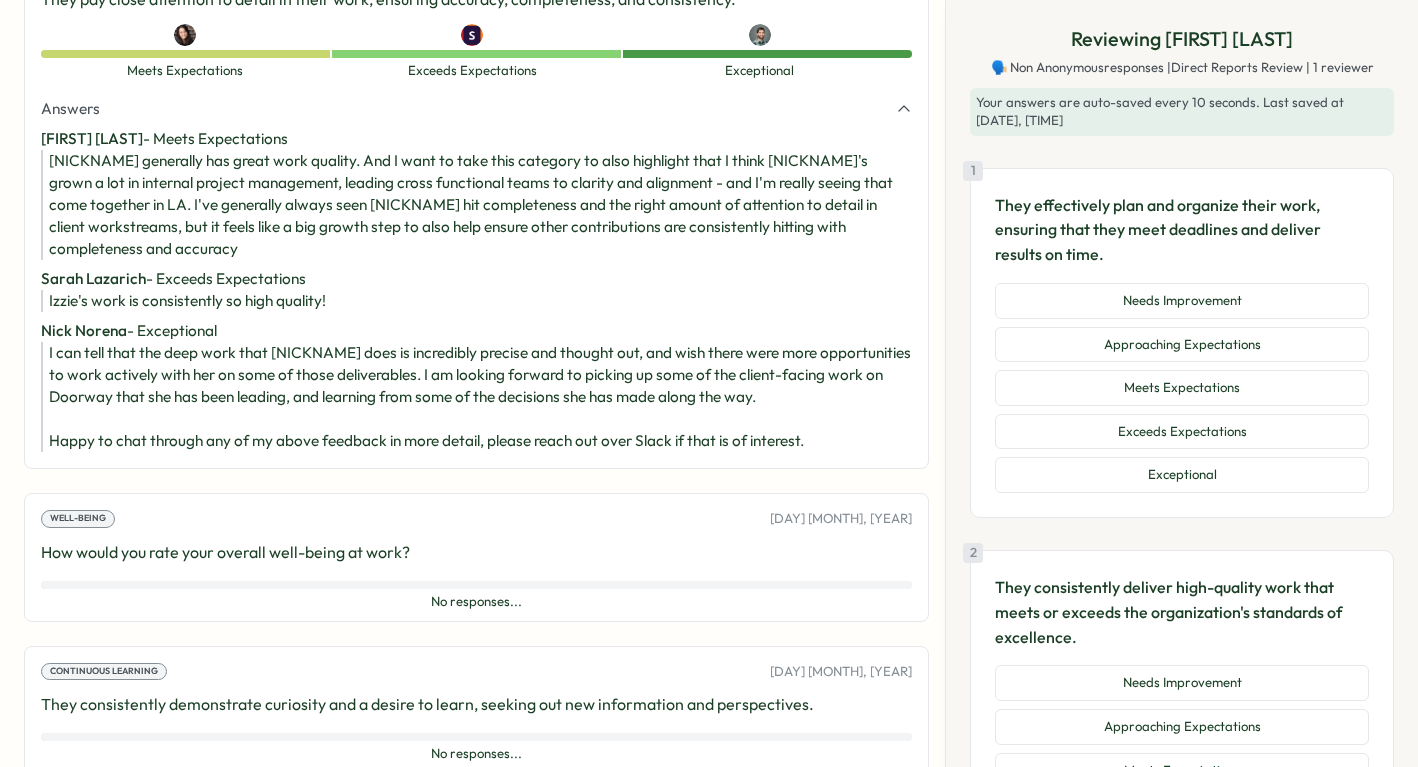 scroll, scrollTop: 2322, scrollLeft: 0, axis: vertical 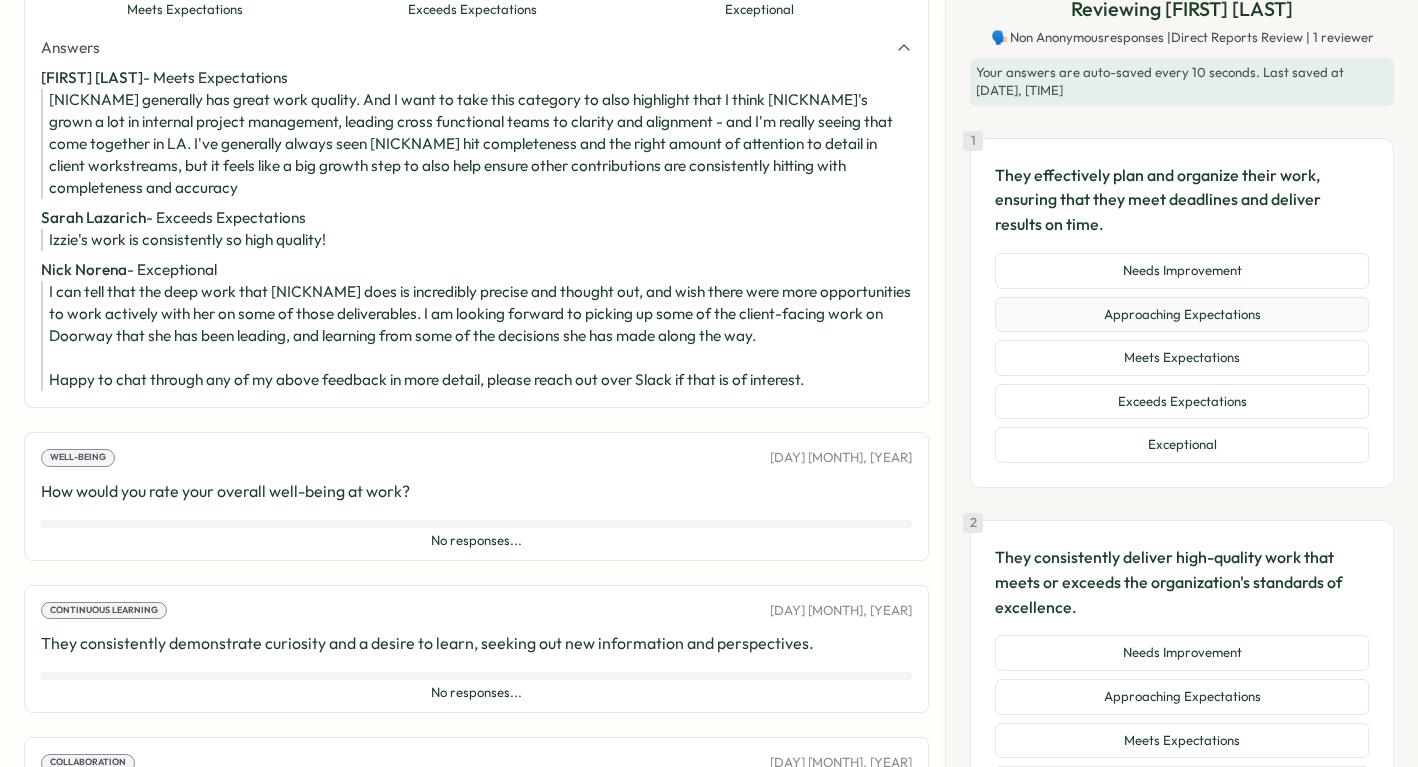 click on "Approaching Expectations" at bounding box center [1182, 315] 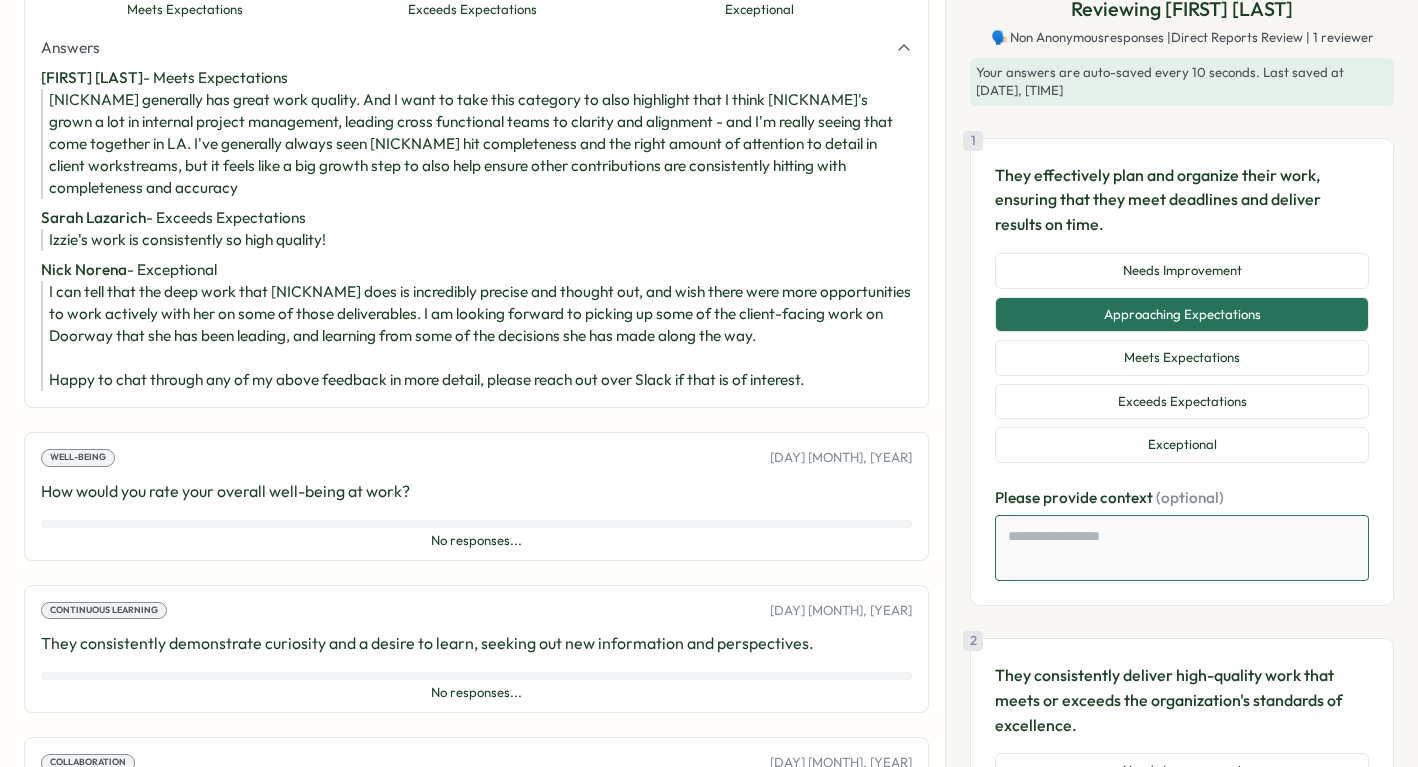click at bounding box center [1182, 548] 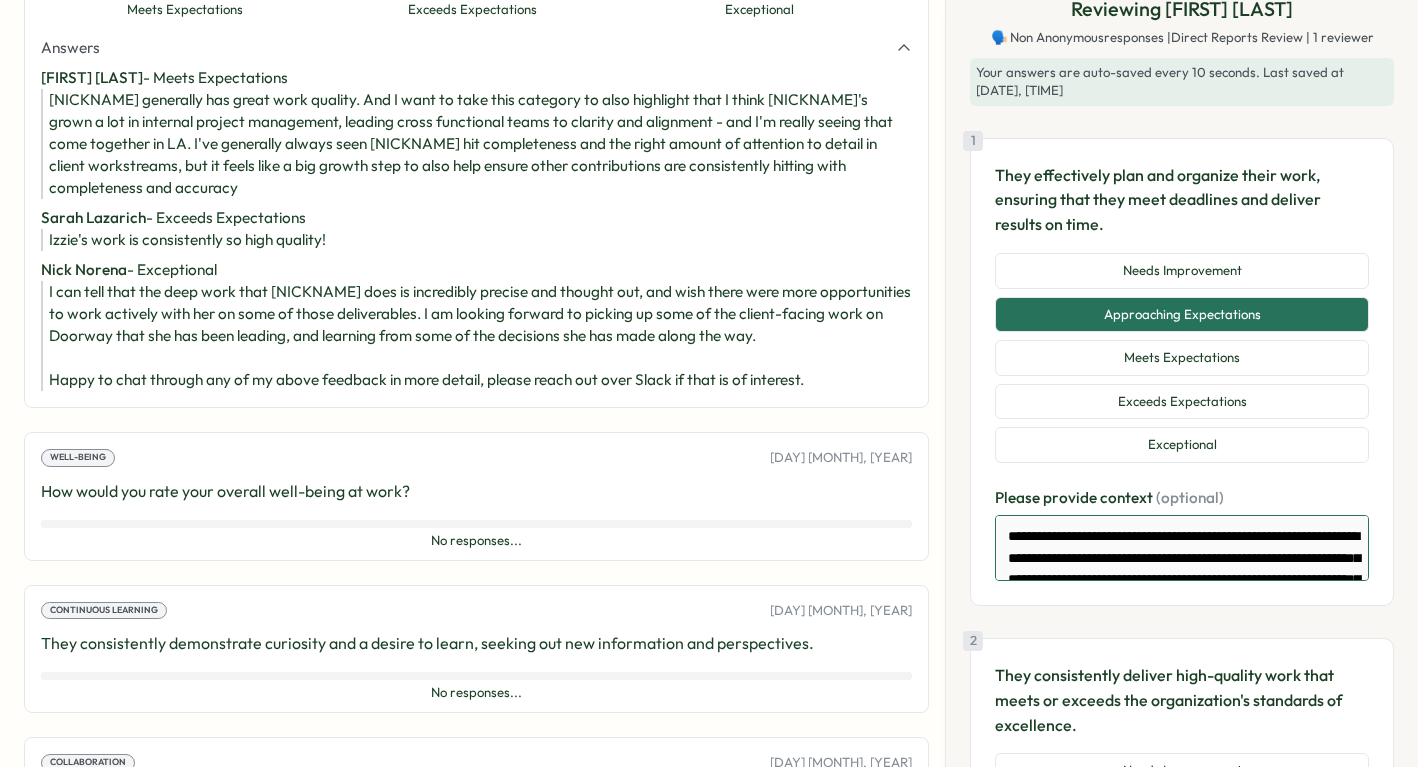 scroll, scrollTop: 854, scrollLeft: 0, axis: vertical 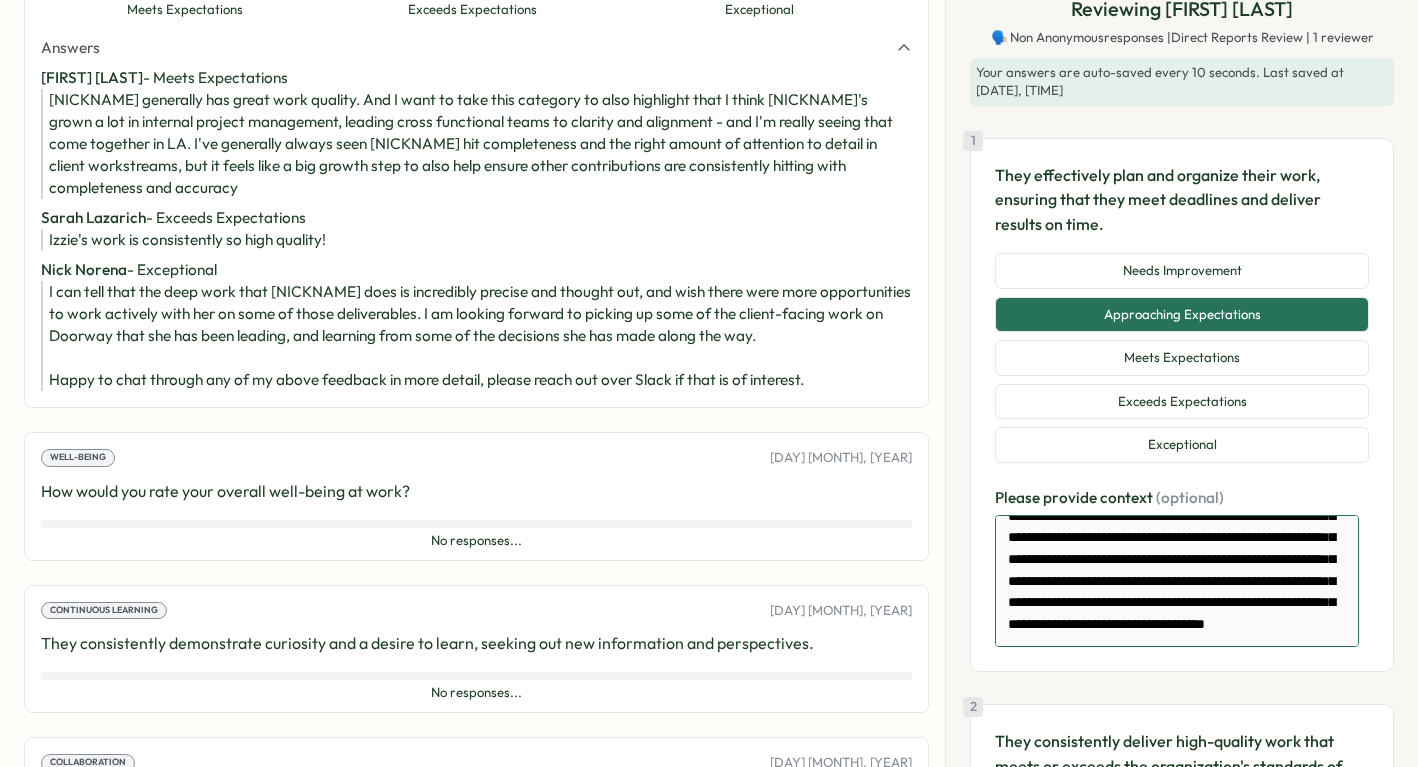 type on "*" 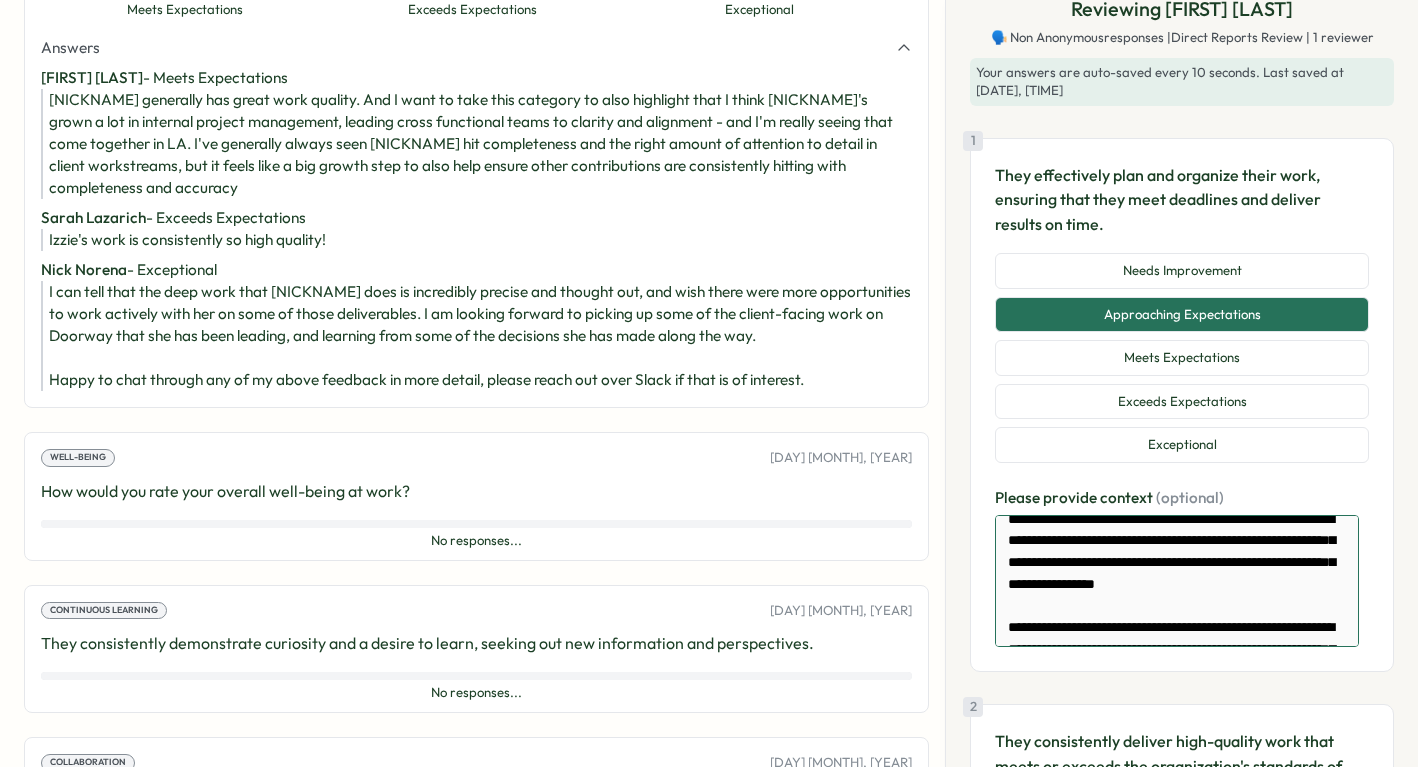 scroll, scrollTop: 0, scrollLeft: 0, axis: both 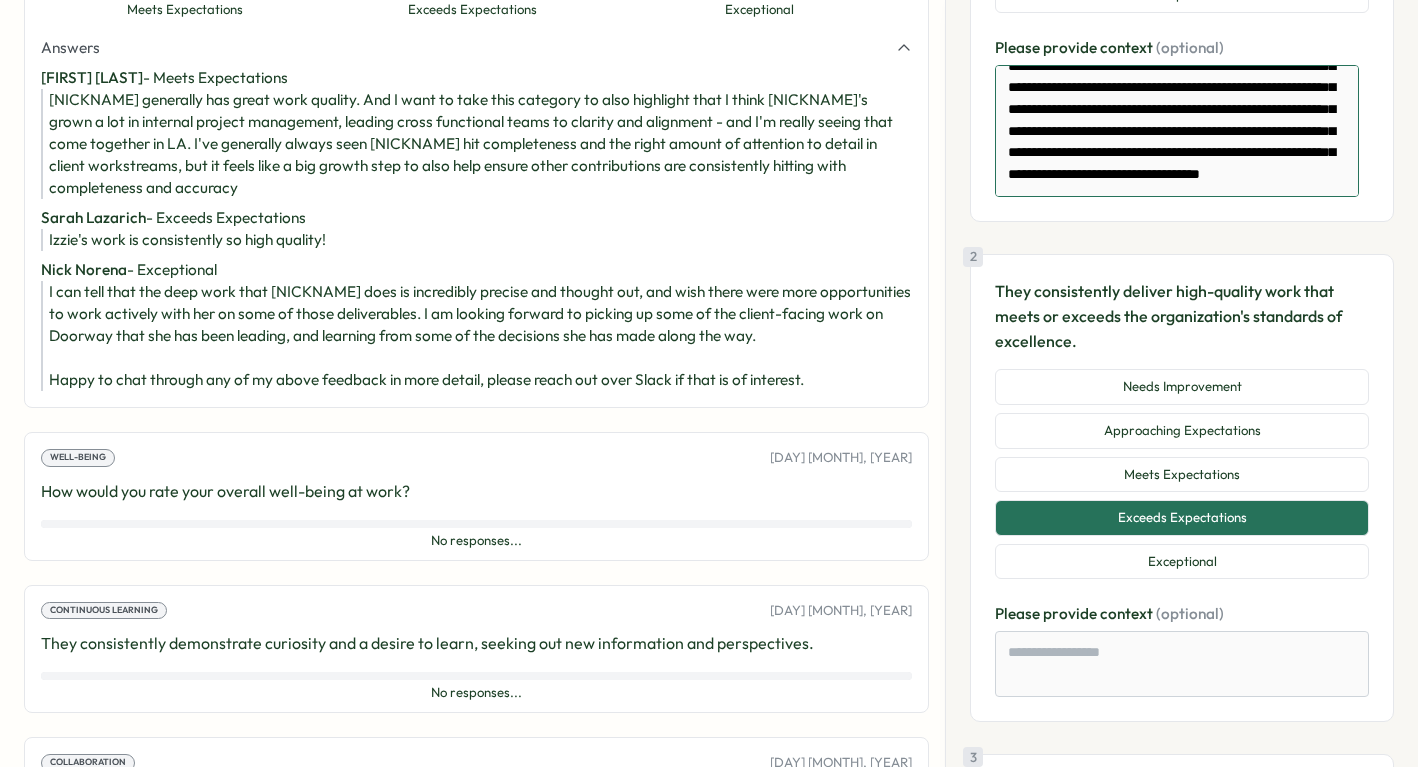 type on "**********" 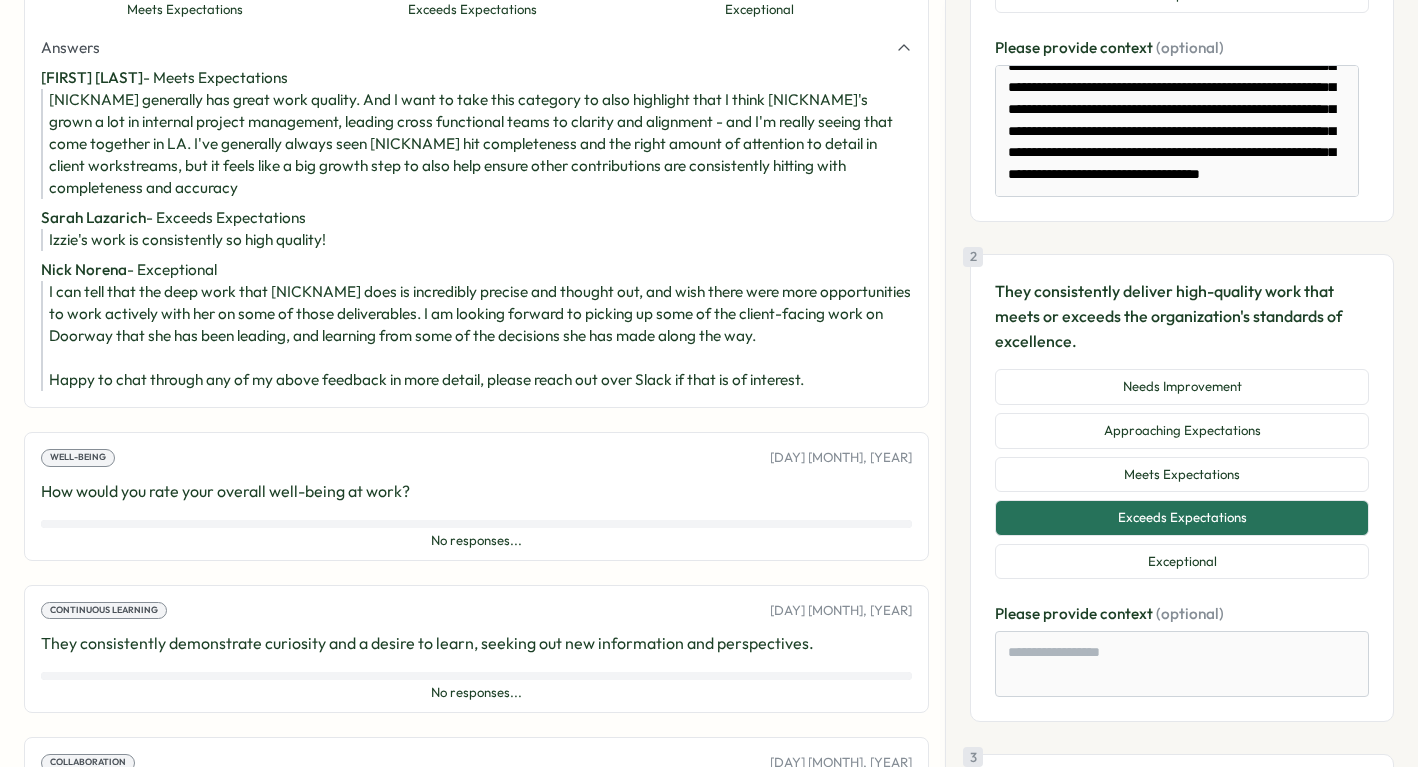 type on "*" 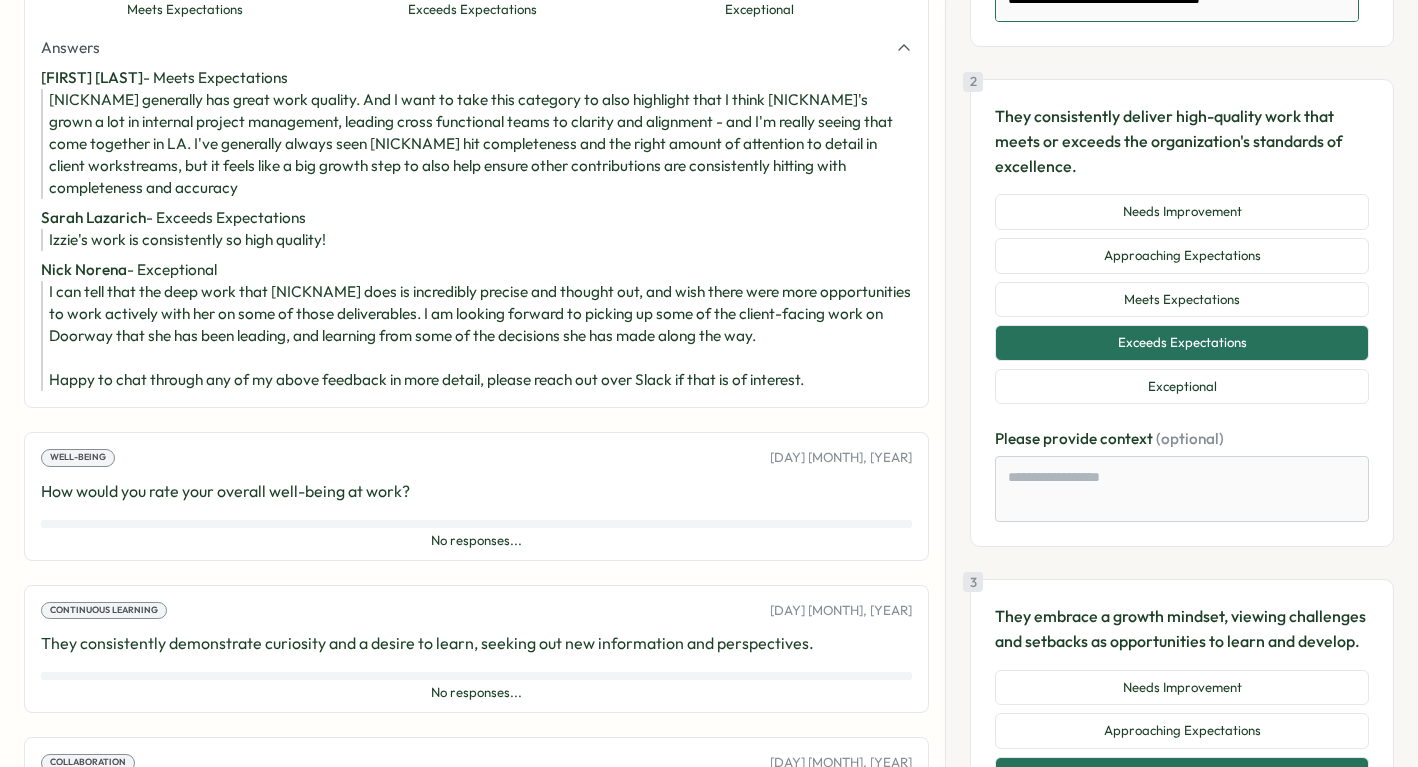 scroll, scrollTop: 658, scrollLeft: 0, axis: vertical 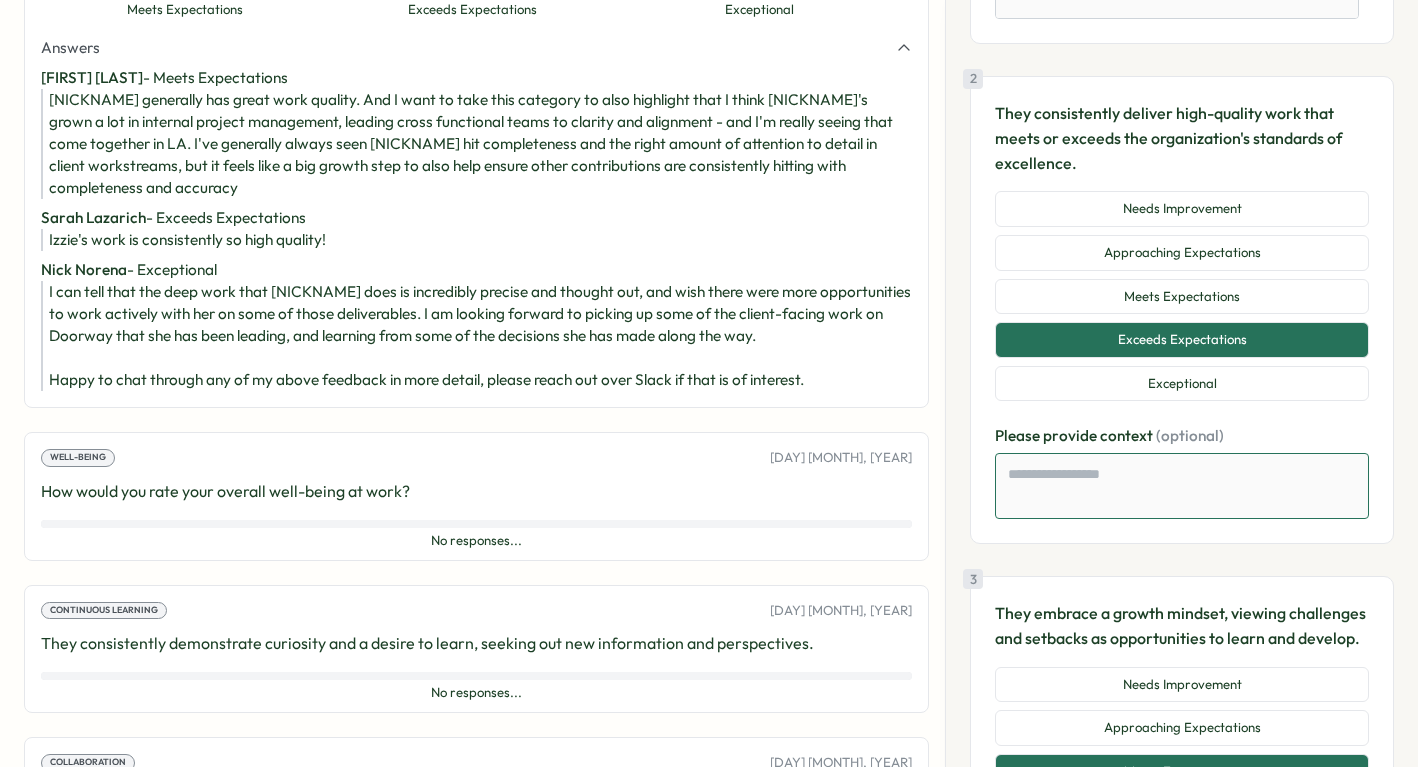 click at bounding box center (1182, 486) 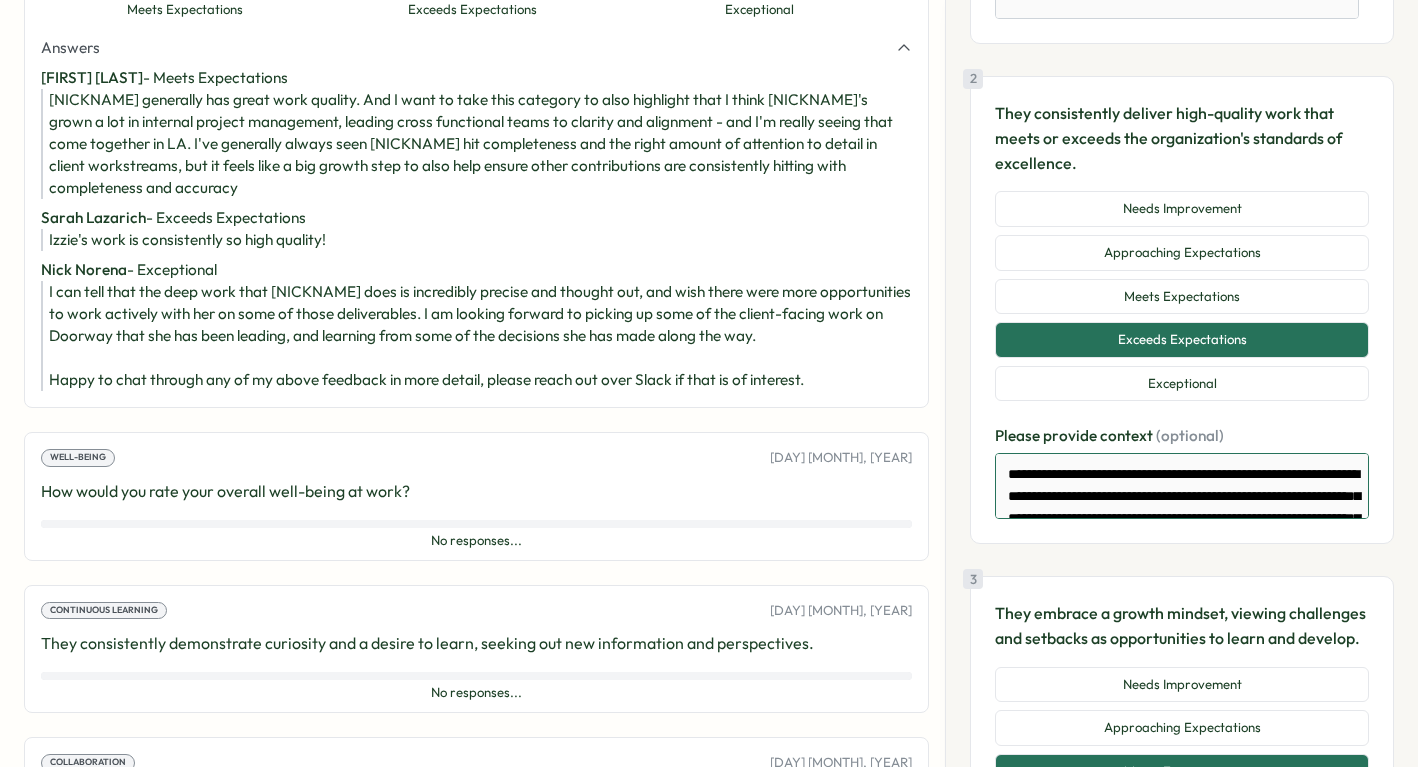 scroll, scrollTop: 376, scrollLeft: 0, axis: vertical 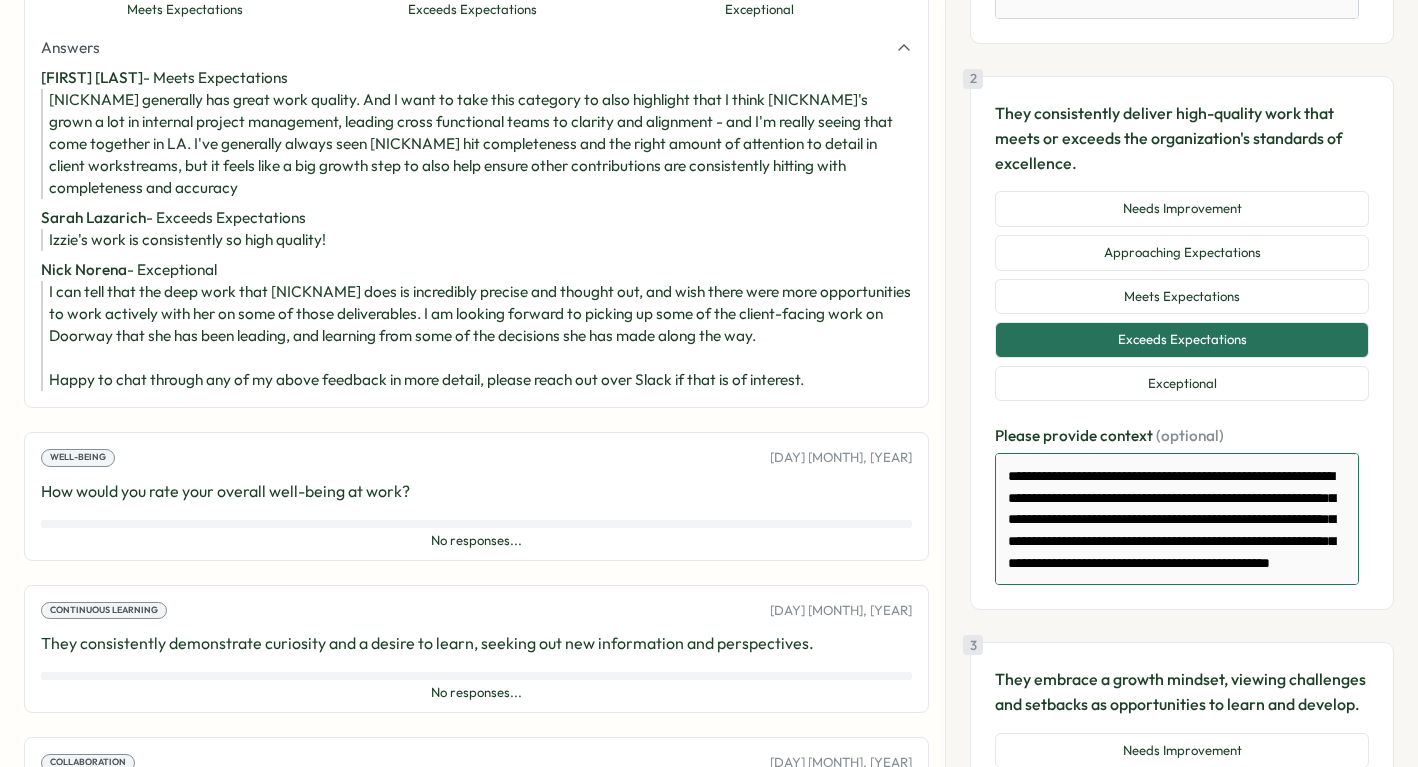type on "**********" 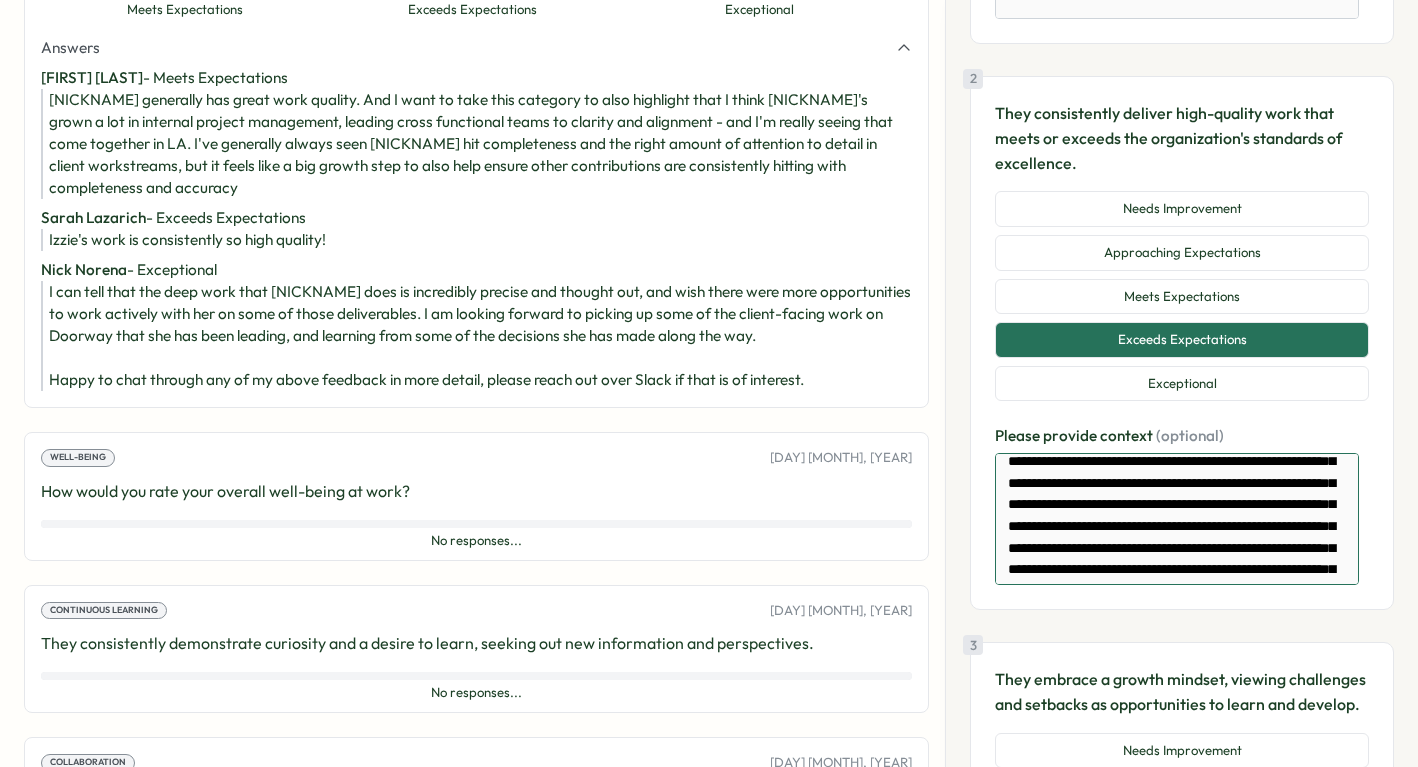 scroll, scrollTop: 0, scrollLeft: 0, axis: both 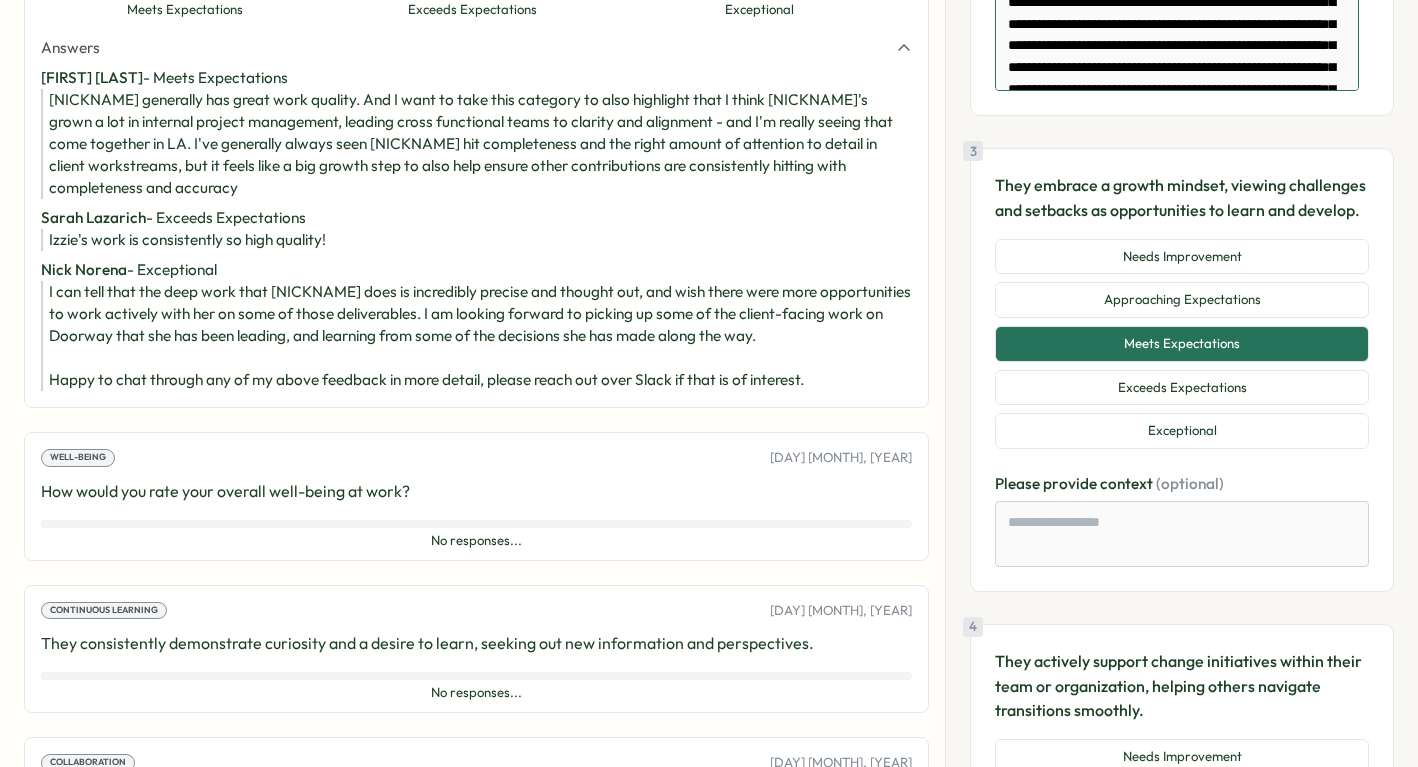 type on "*" 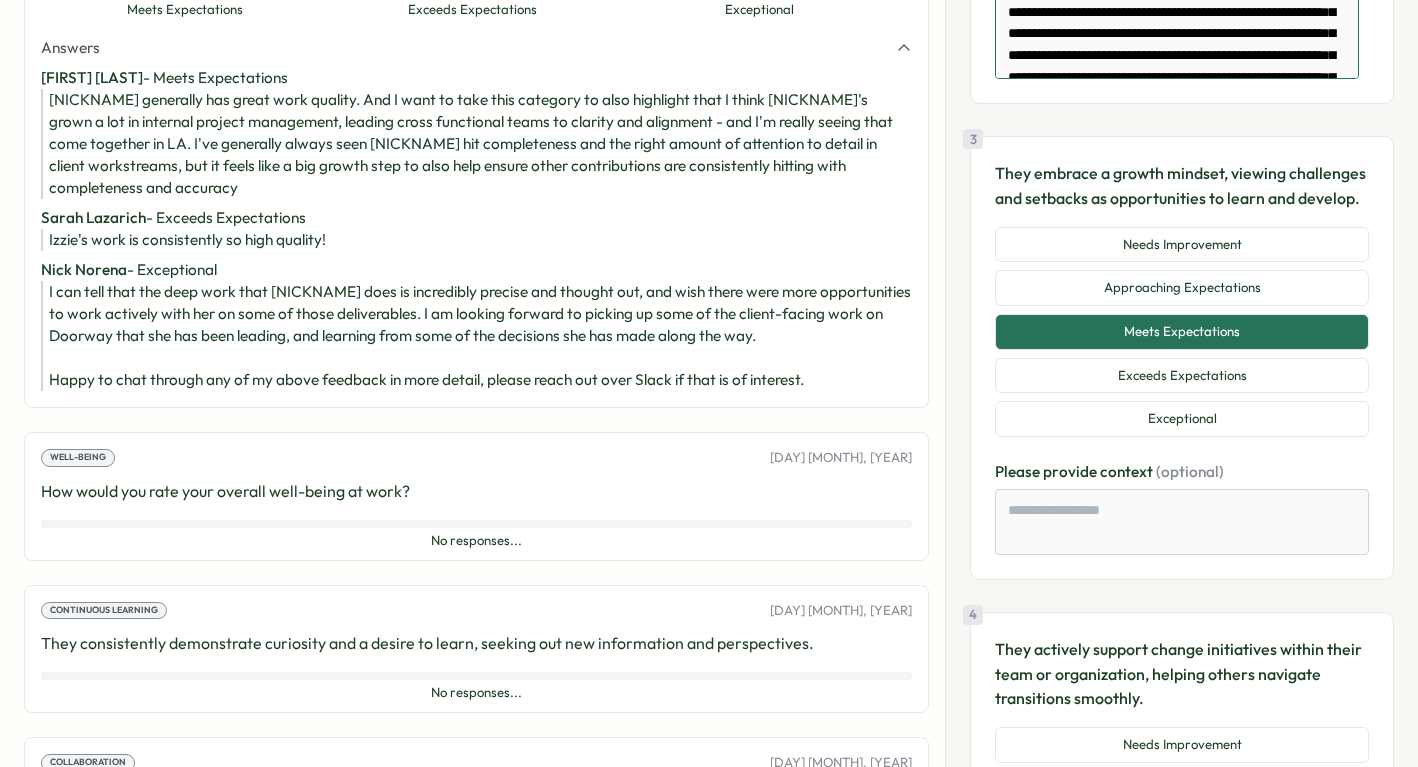 scroll, scrollTop: 1191, scrollLeft: 0, axis: vertical 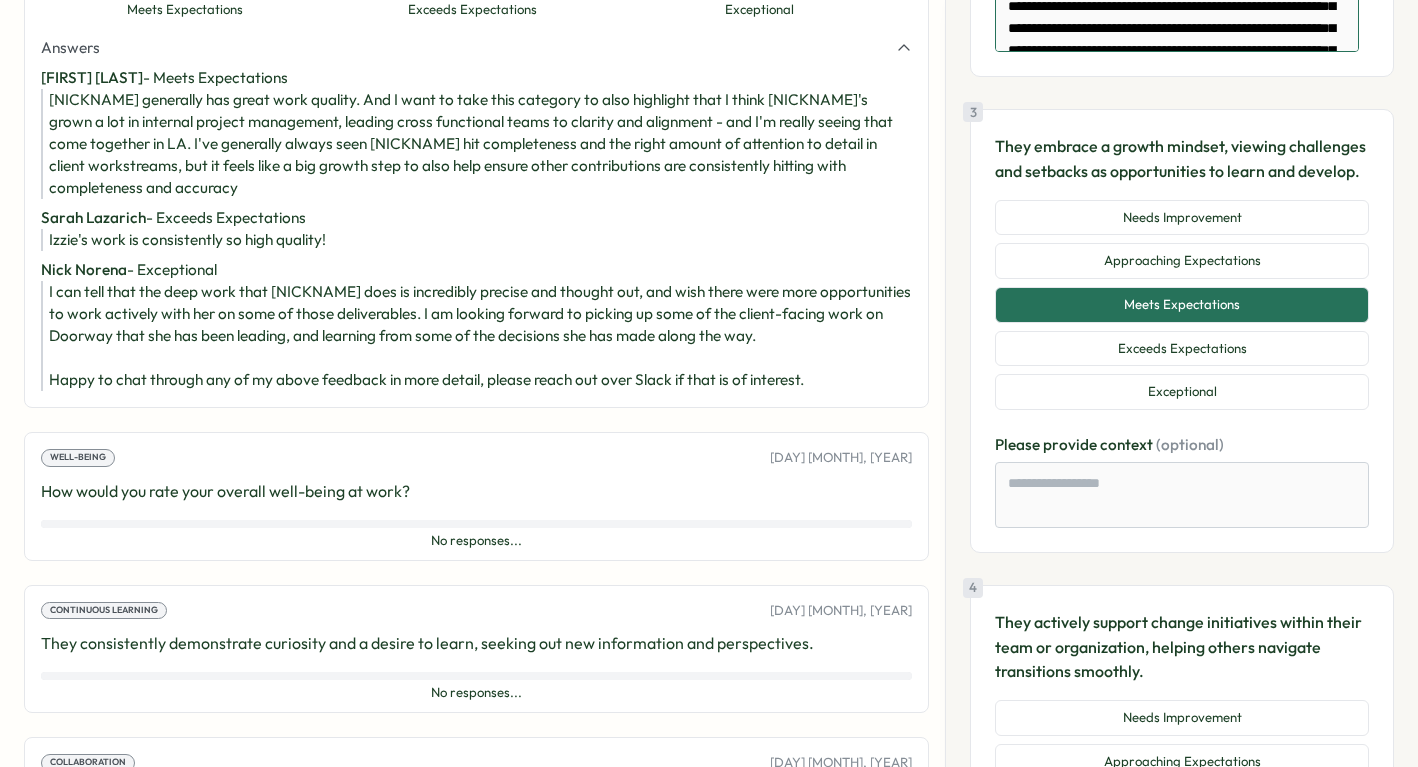 type on "**********" 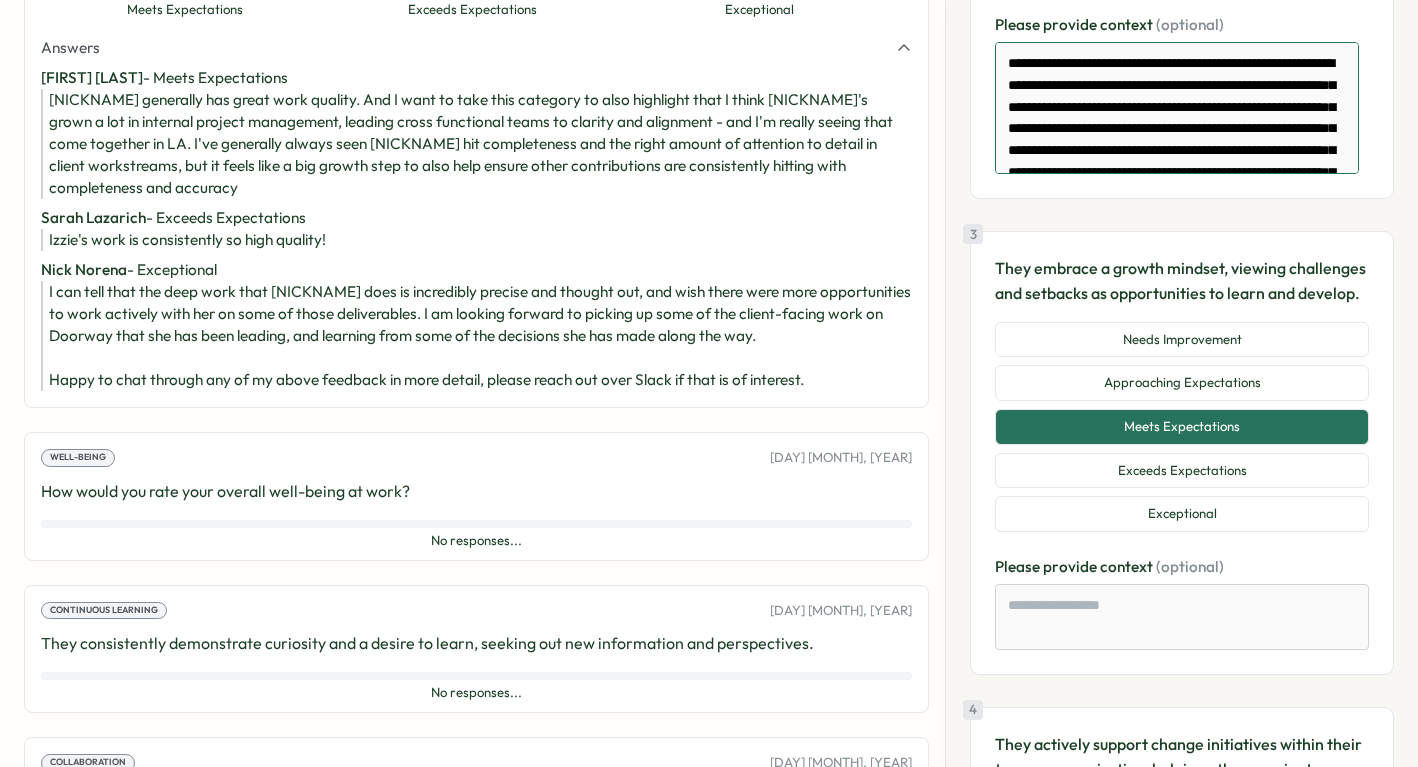scroll, scrollTop: 1045, scrollLeft: 0, axis: vertical 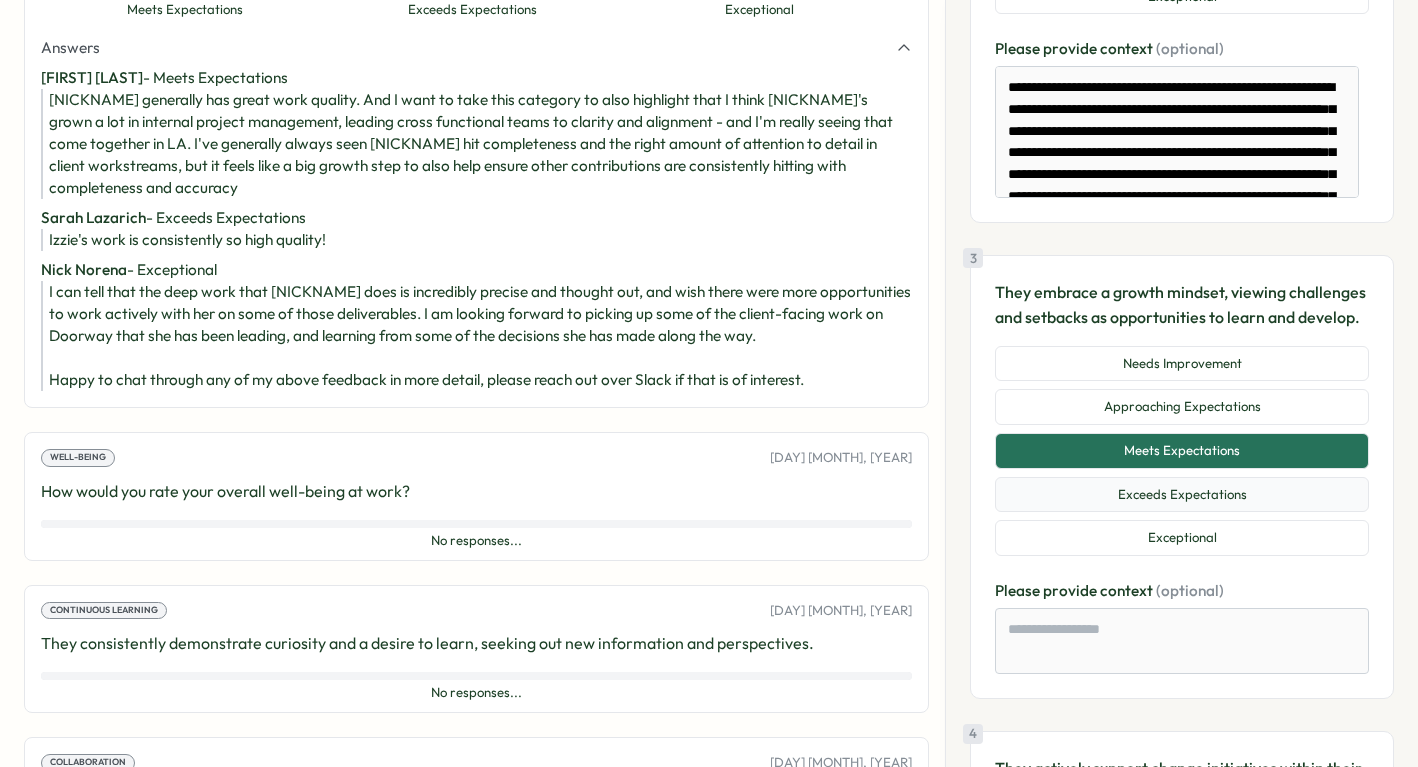 click on "Exceeds Expectations" at bounding box center [1182, 495] 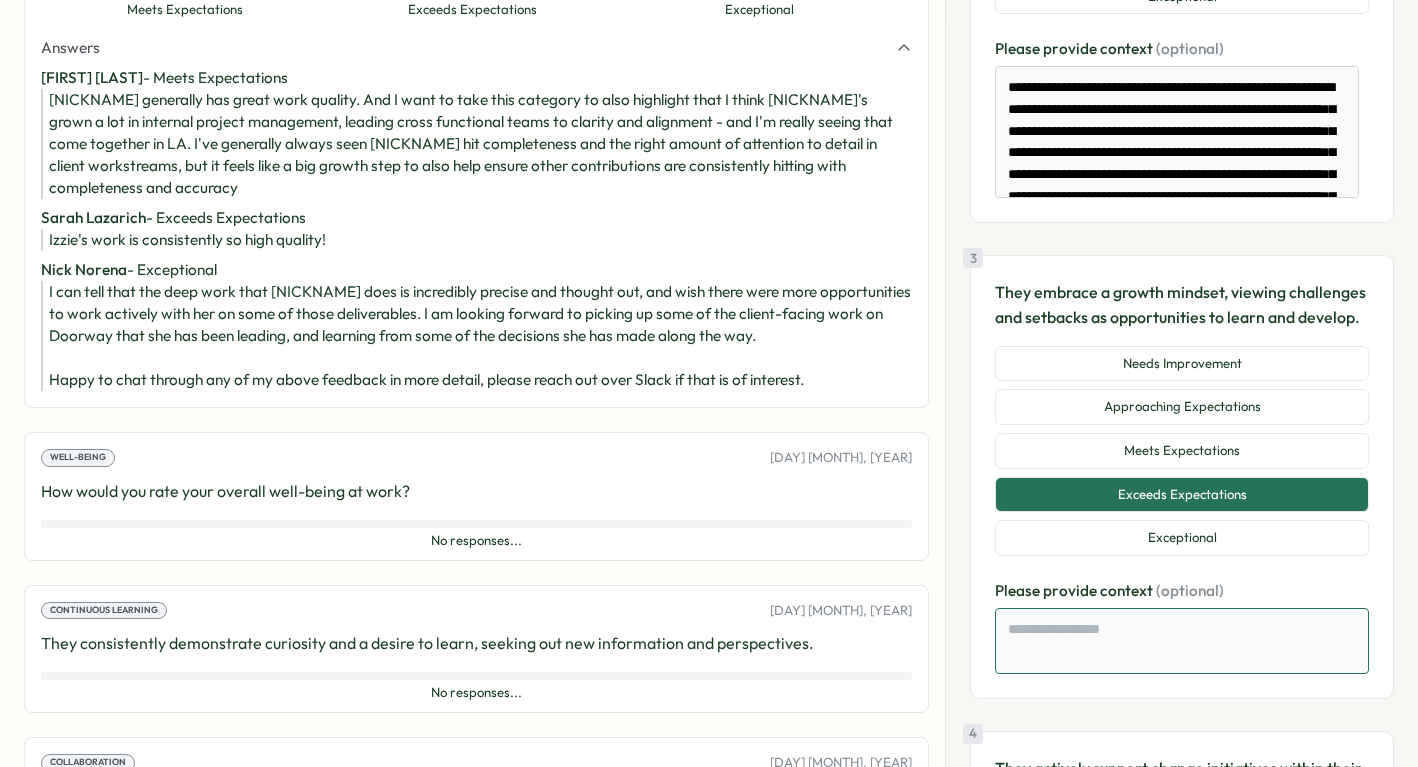 click at bounding box center [1182, 641] 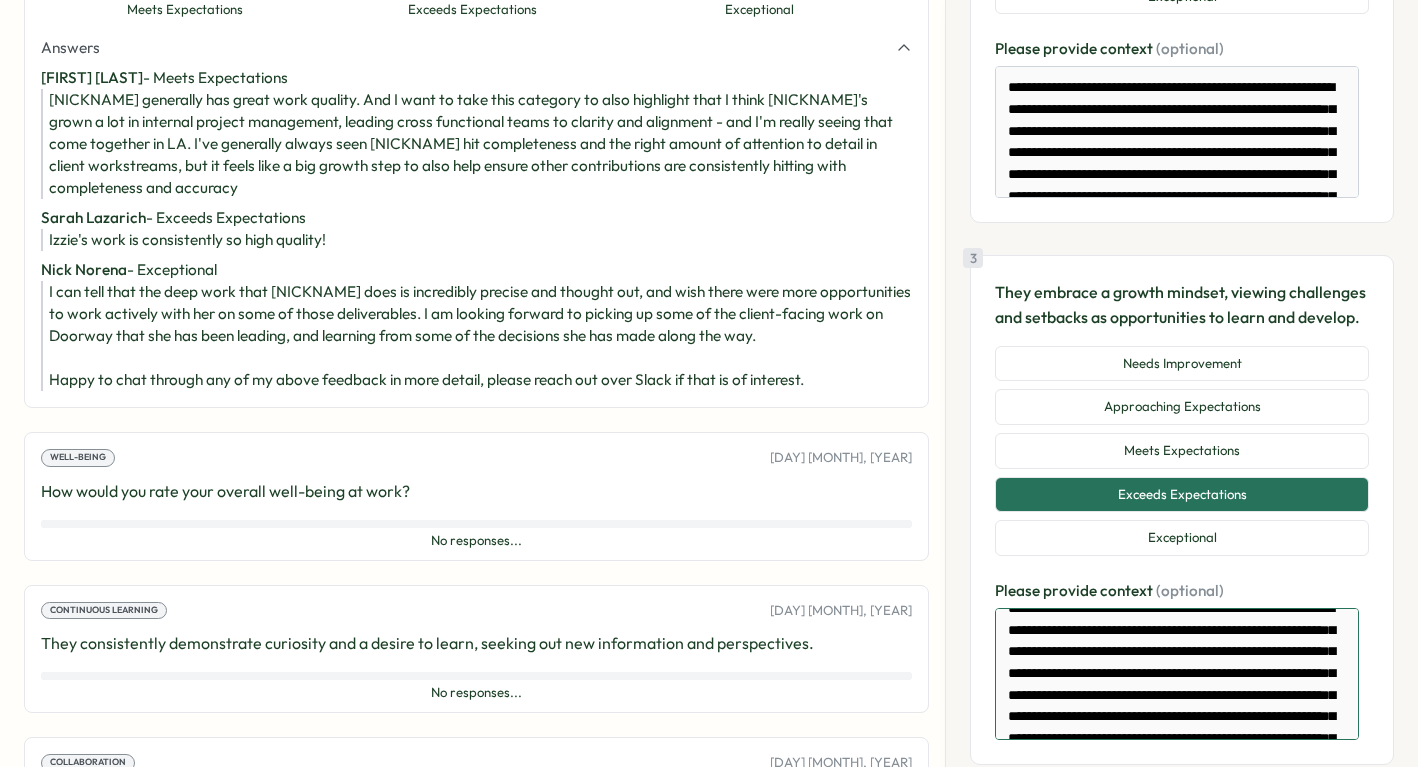 scroll, scrollTop: 0, scrollLeft: 0, axis: both 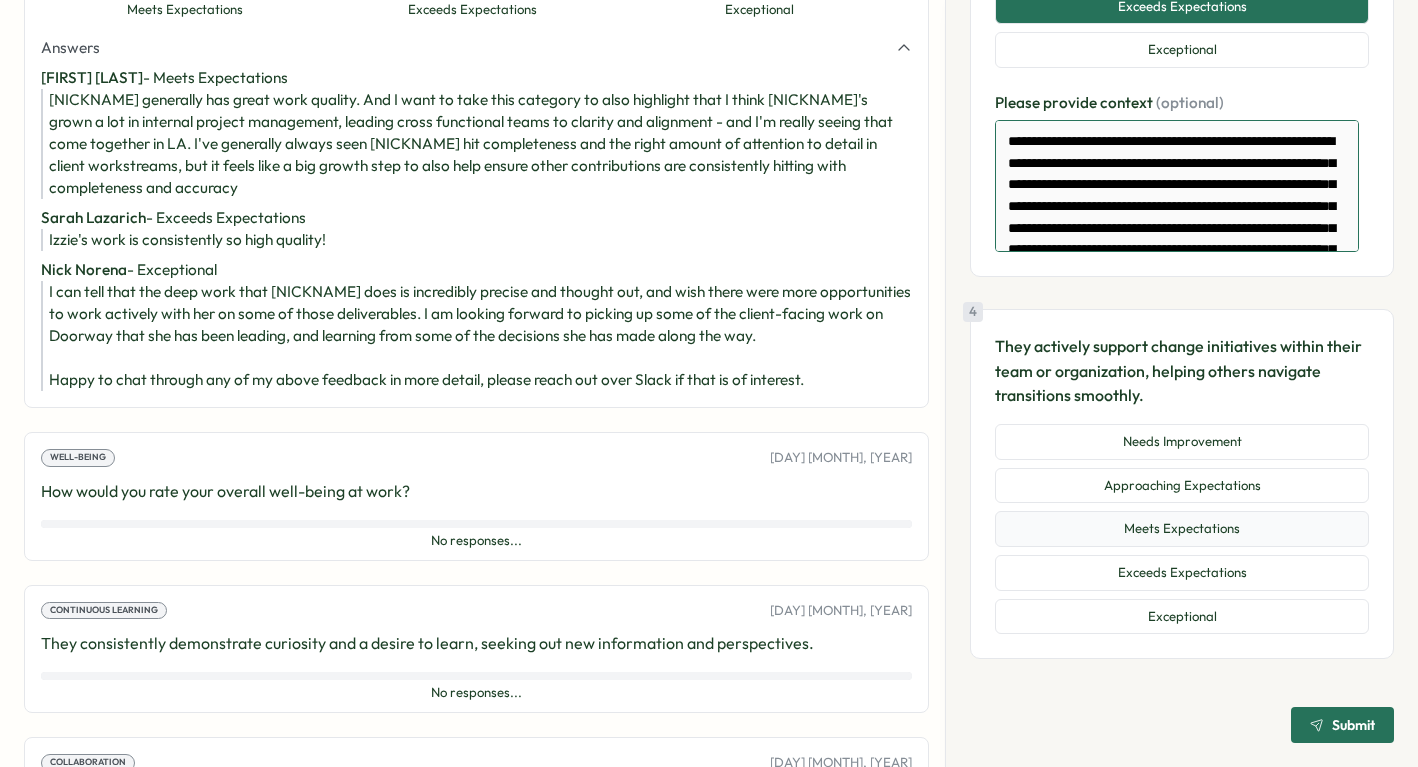 type on "**********" 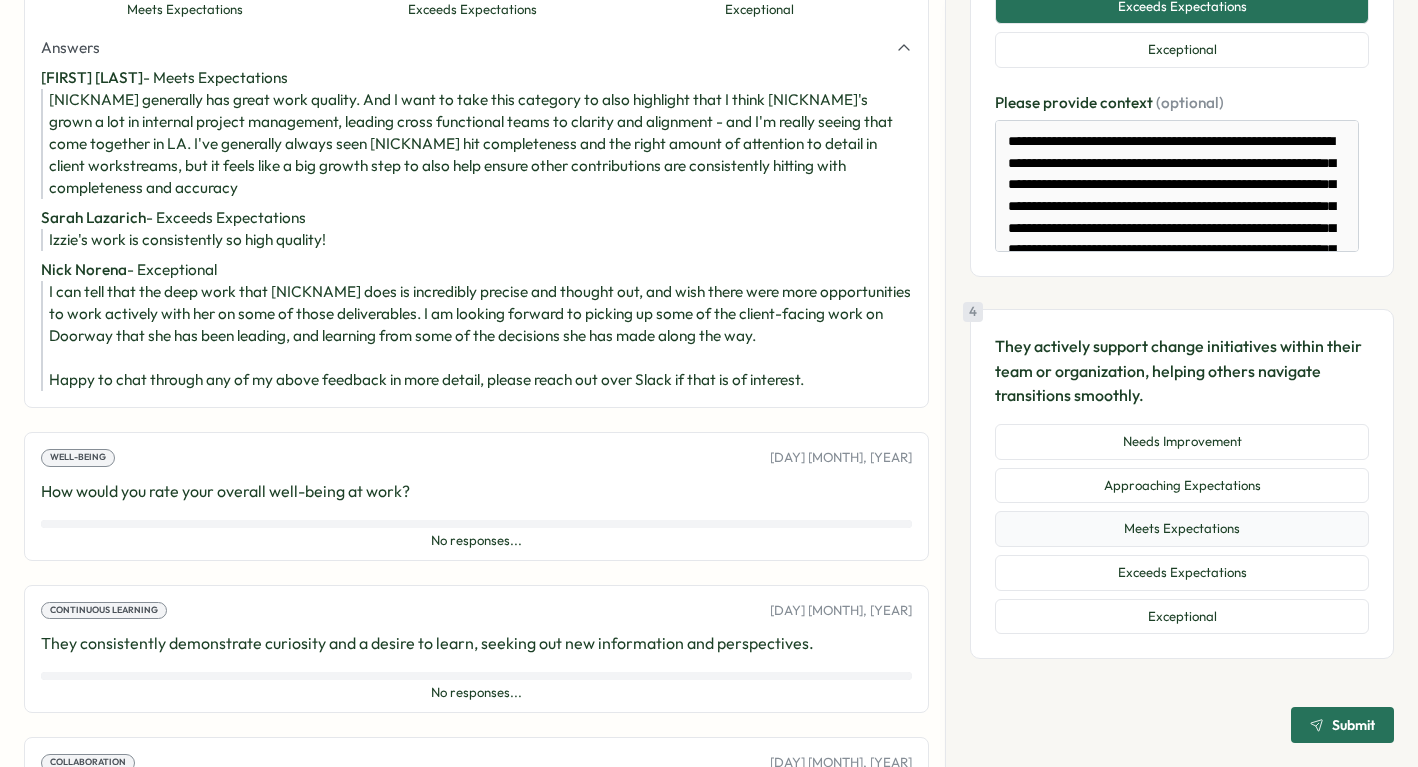 click on "Meets Expectations" at bounding box center (1182, 529) 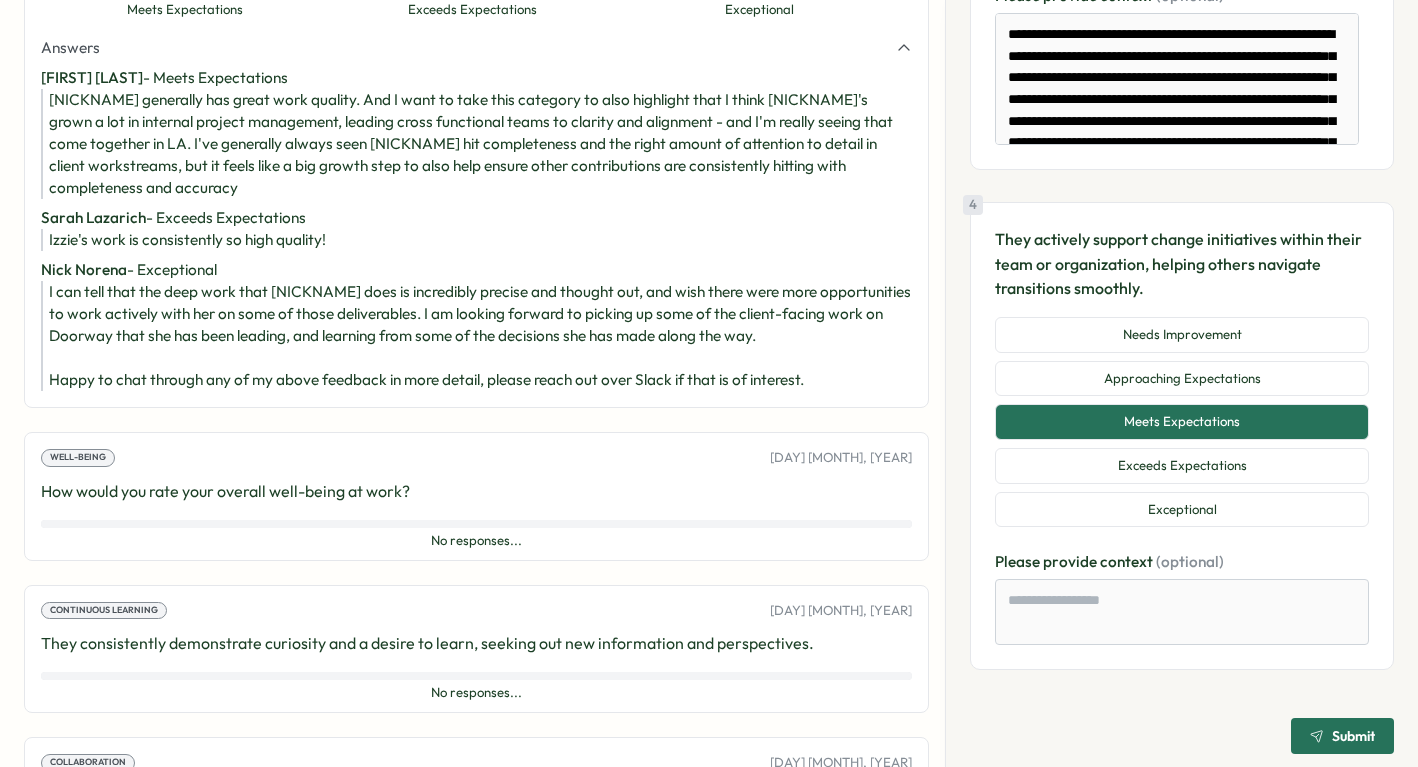 scroll, scrollTop: 1676, scrollLeft: 0, axis: vertical 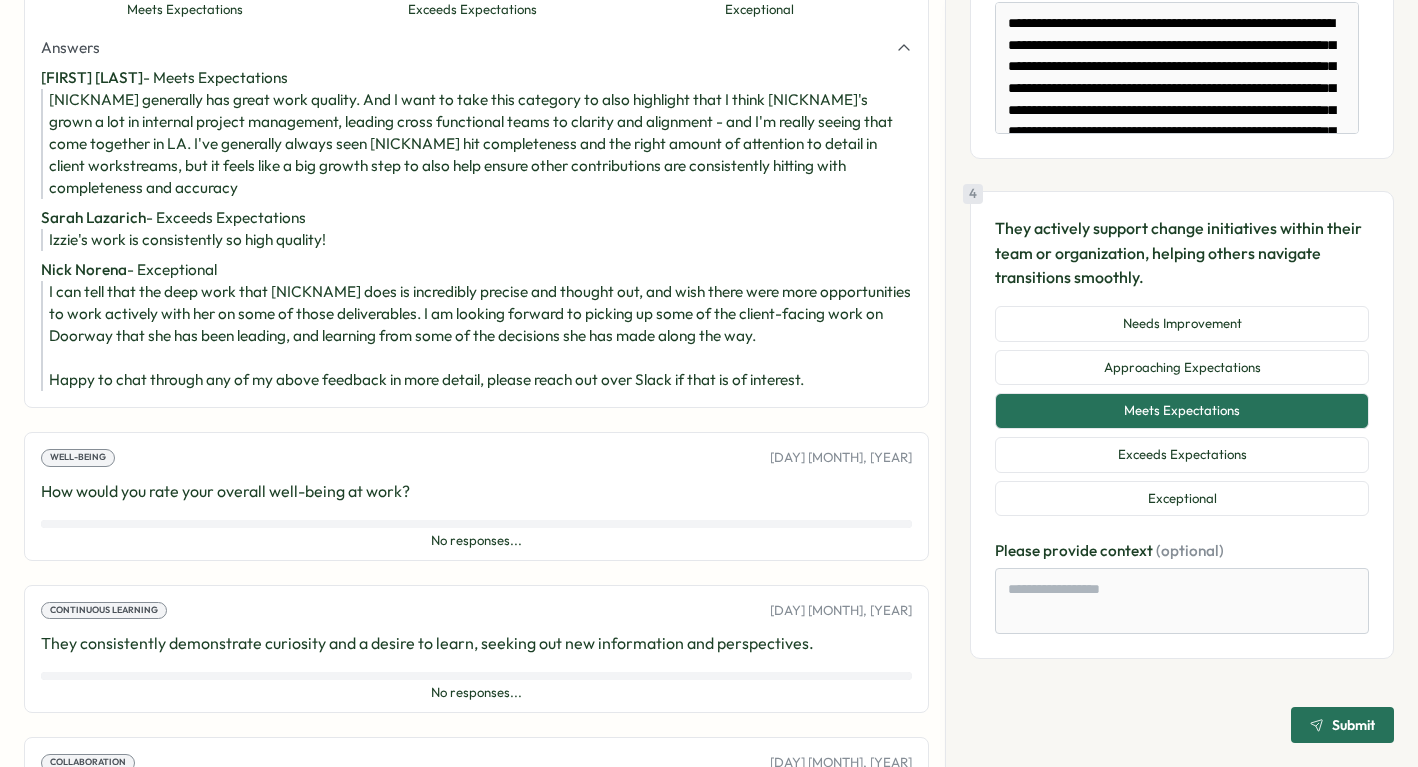 type on "*" 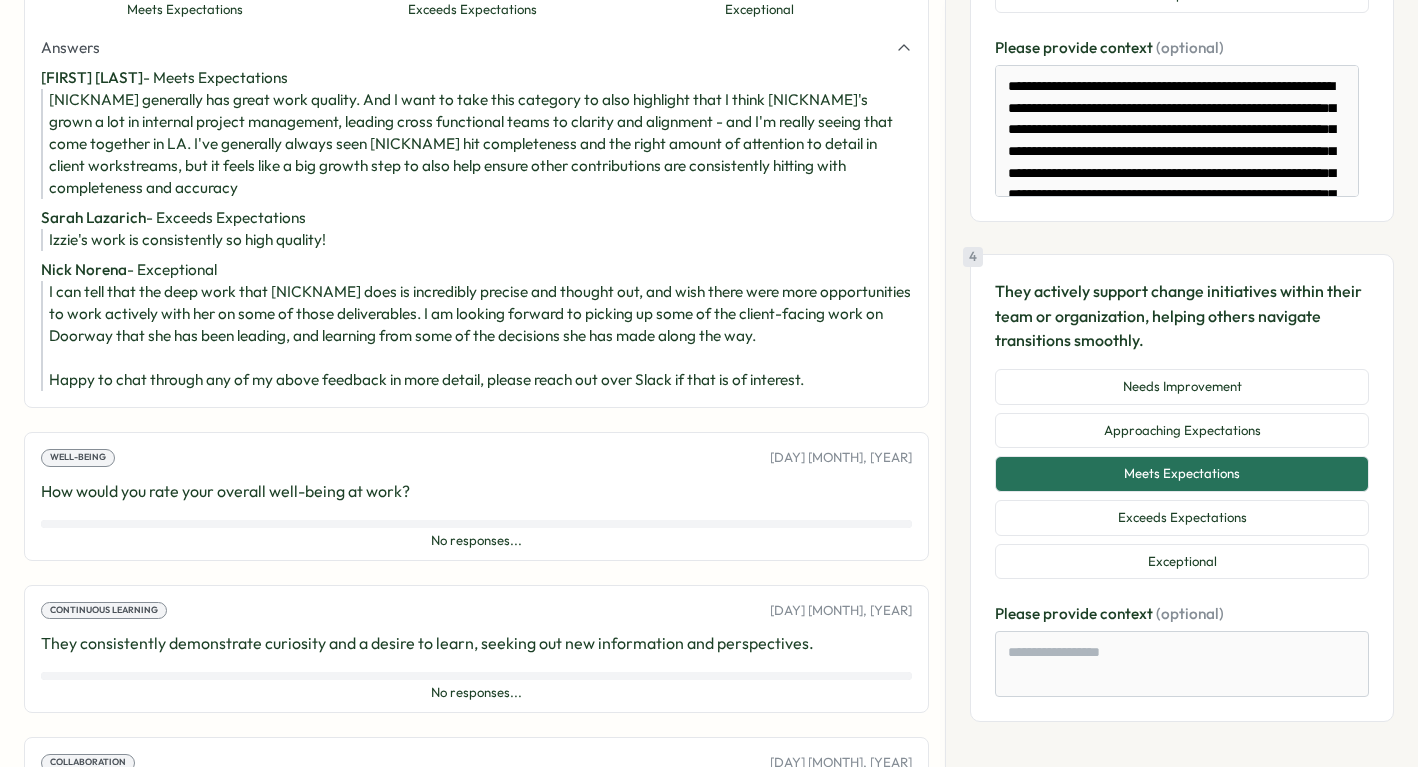scroll, scrollTop: 1584, scrollLeft: 0, axis: vertical 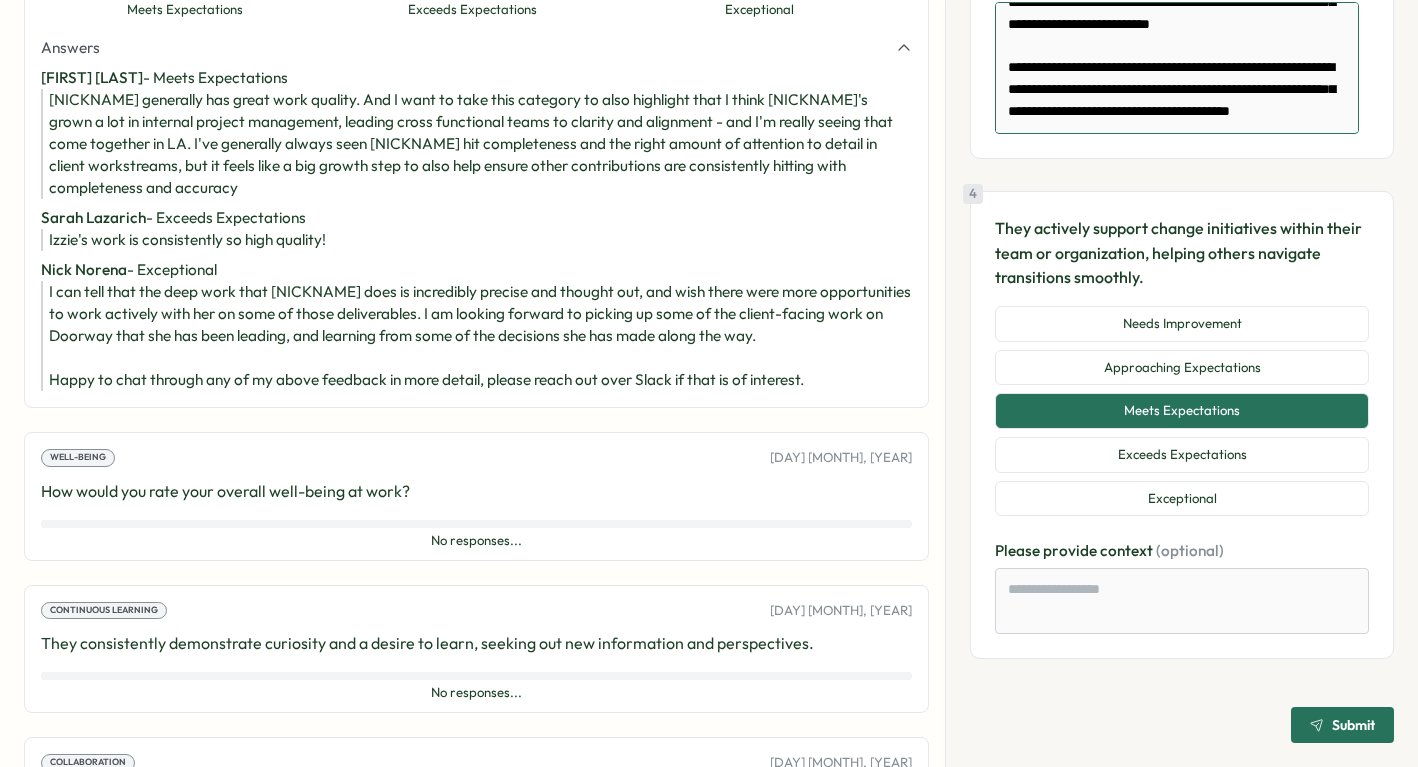 click on "**********" at bounding box center (1177, 68) 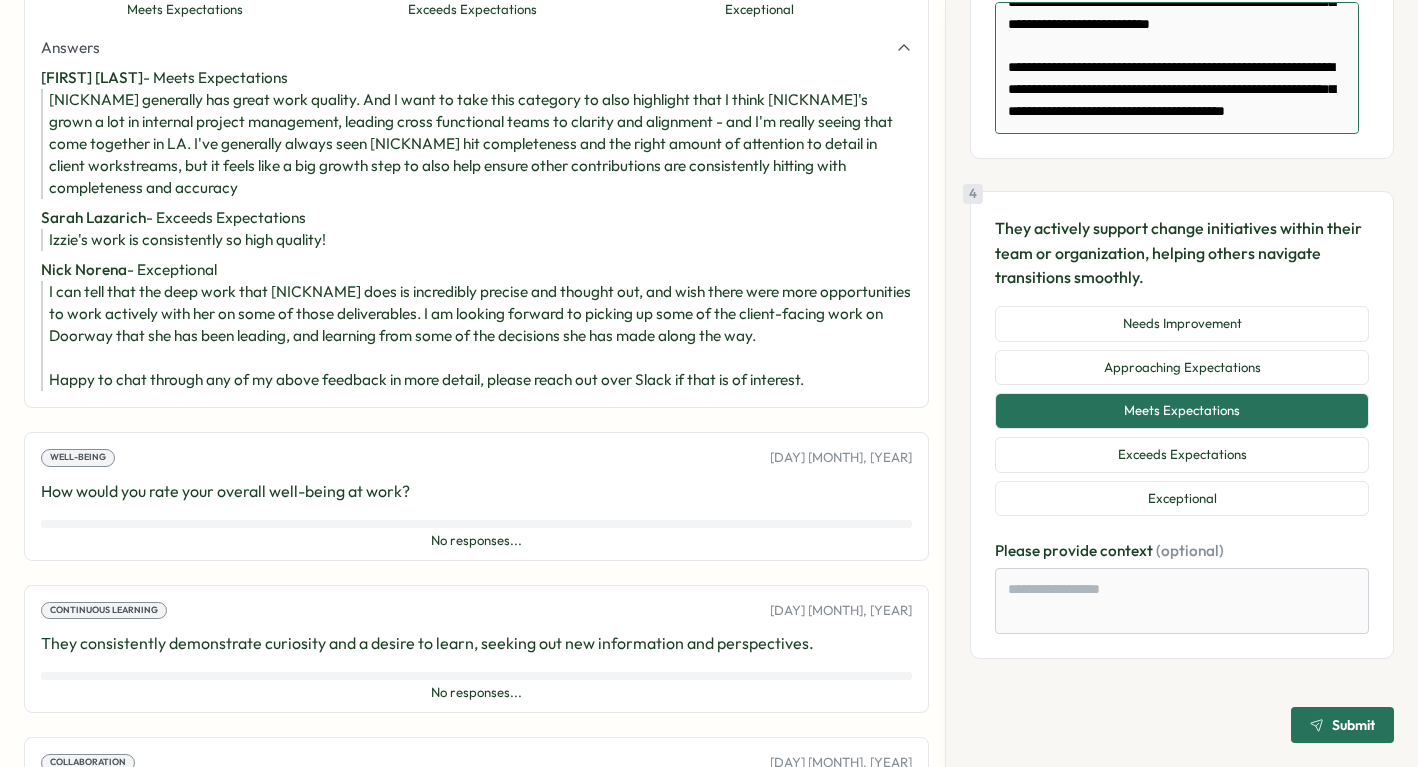 type on "**********" 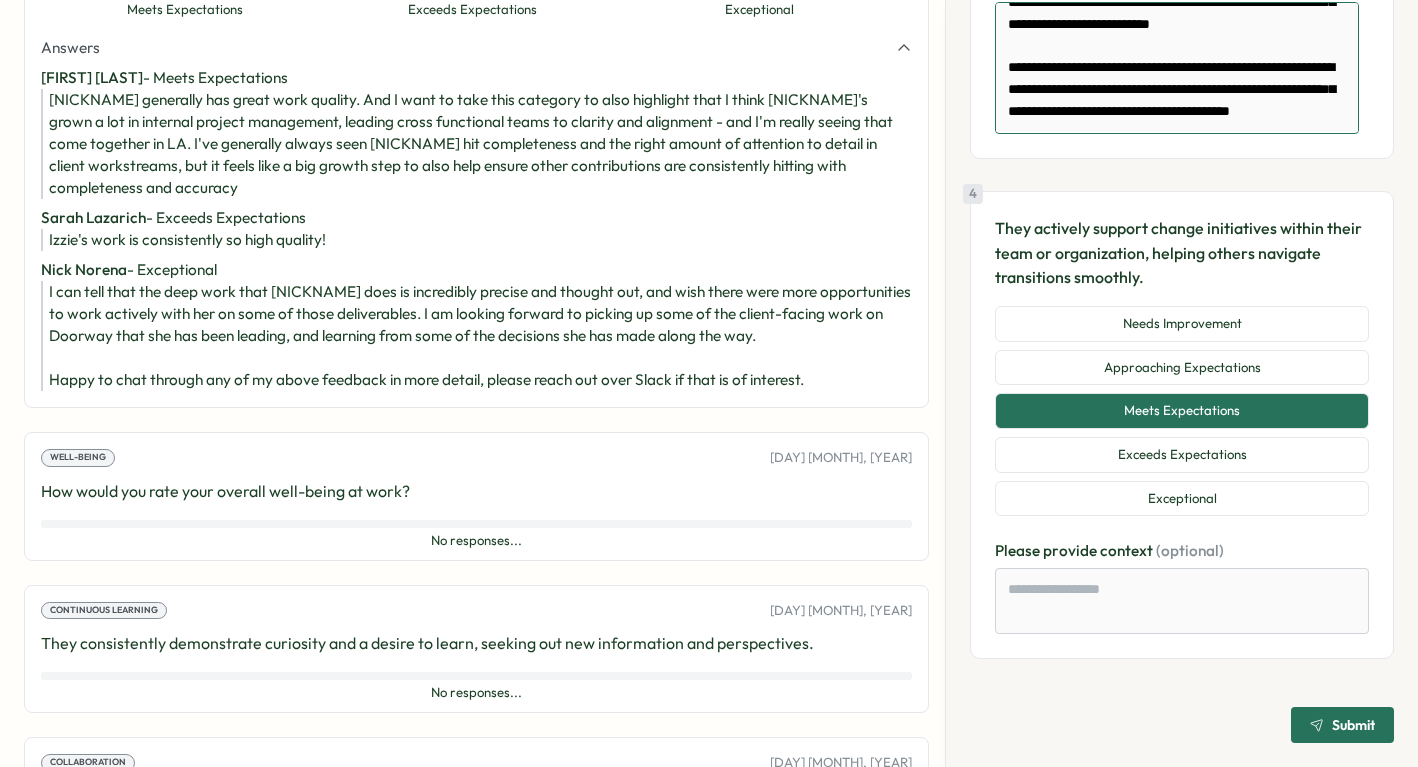 type on "**********" 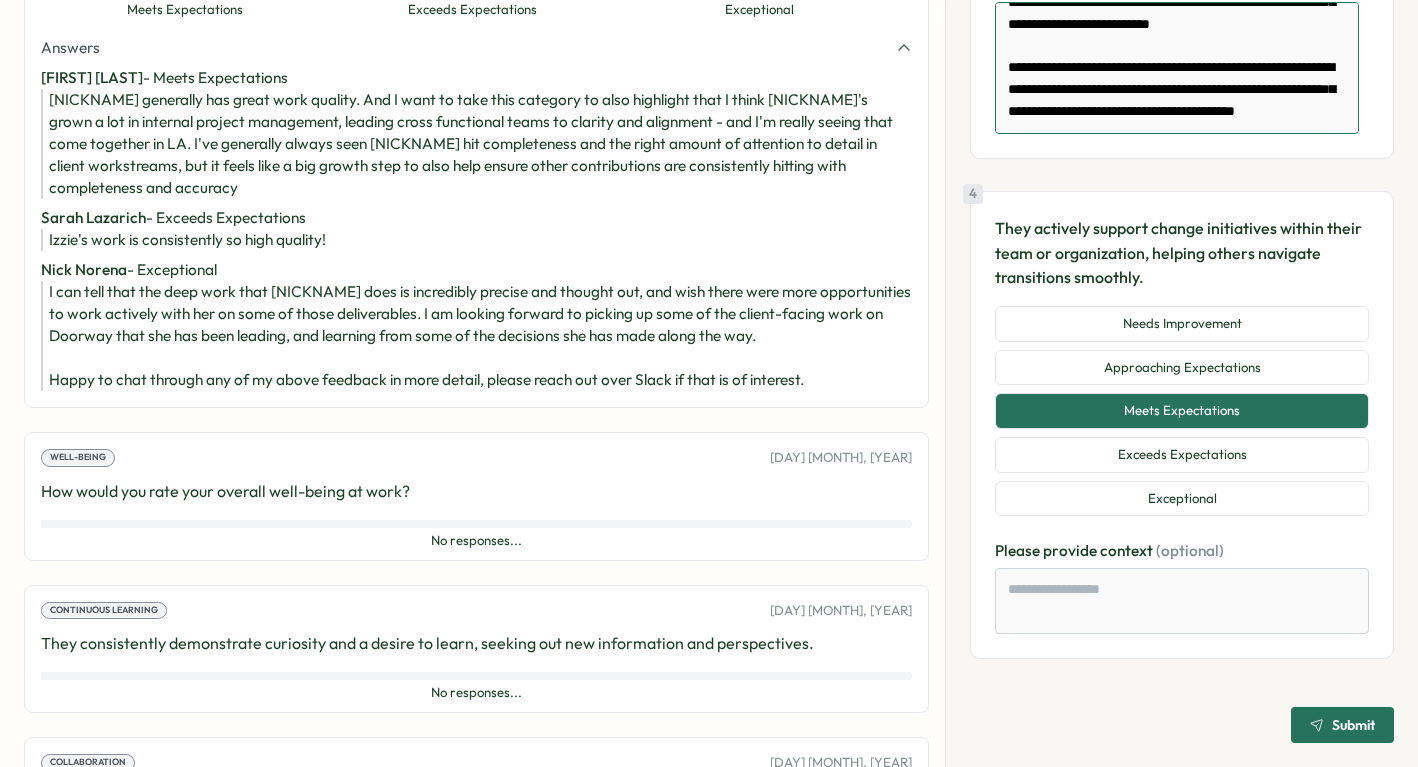 paste on "**********" 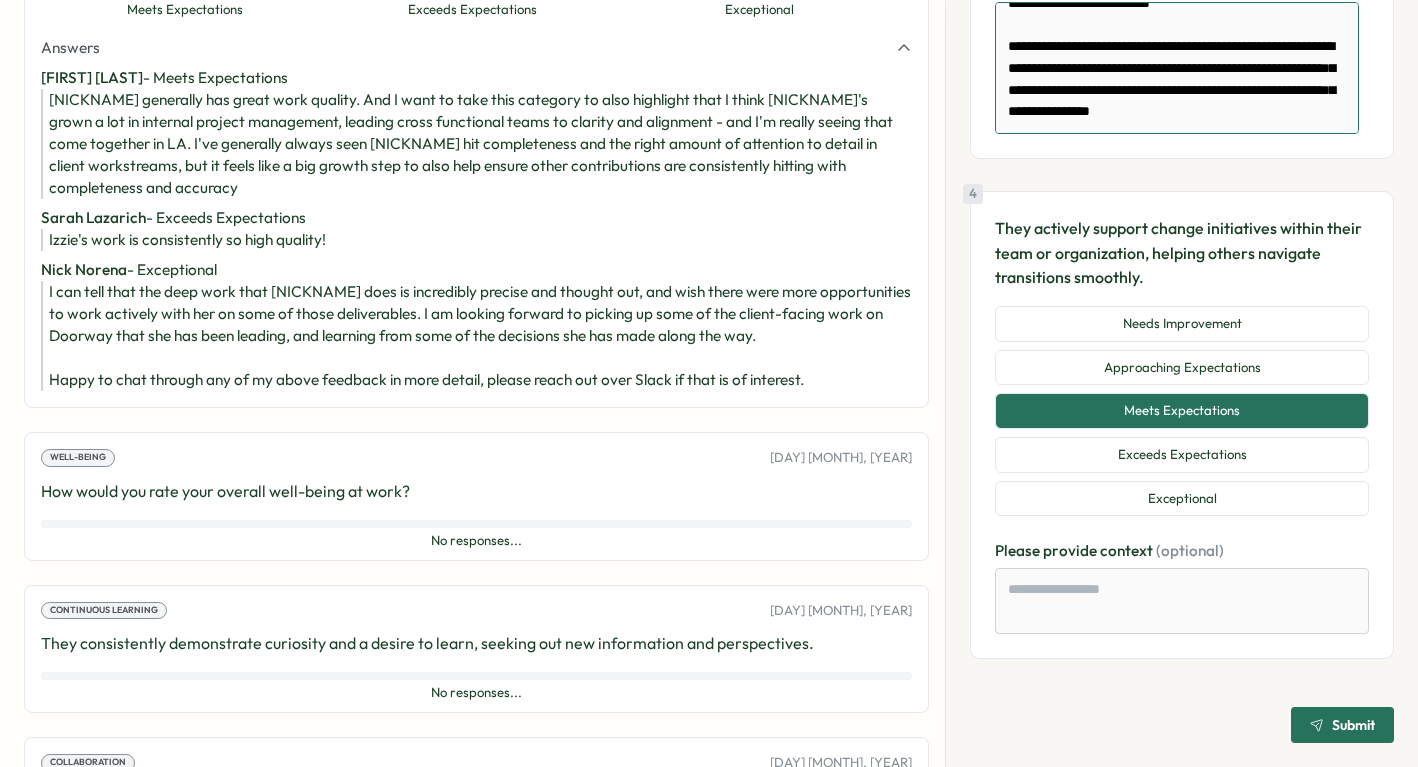 click on "**********" at bounding box center (1177, 68) 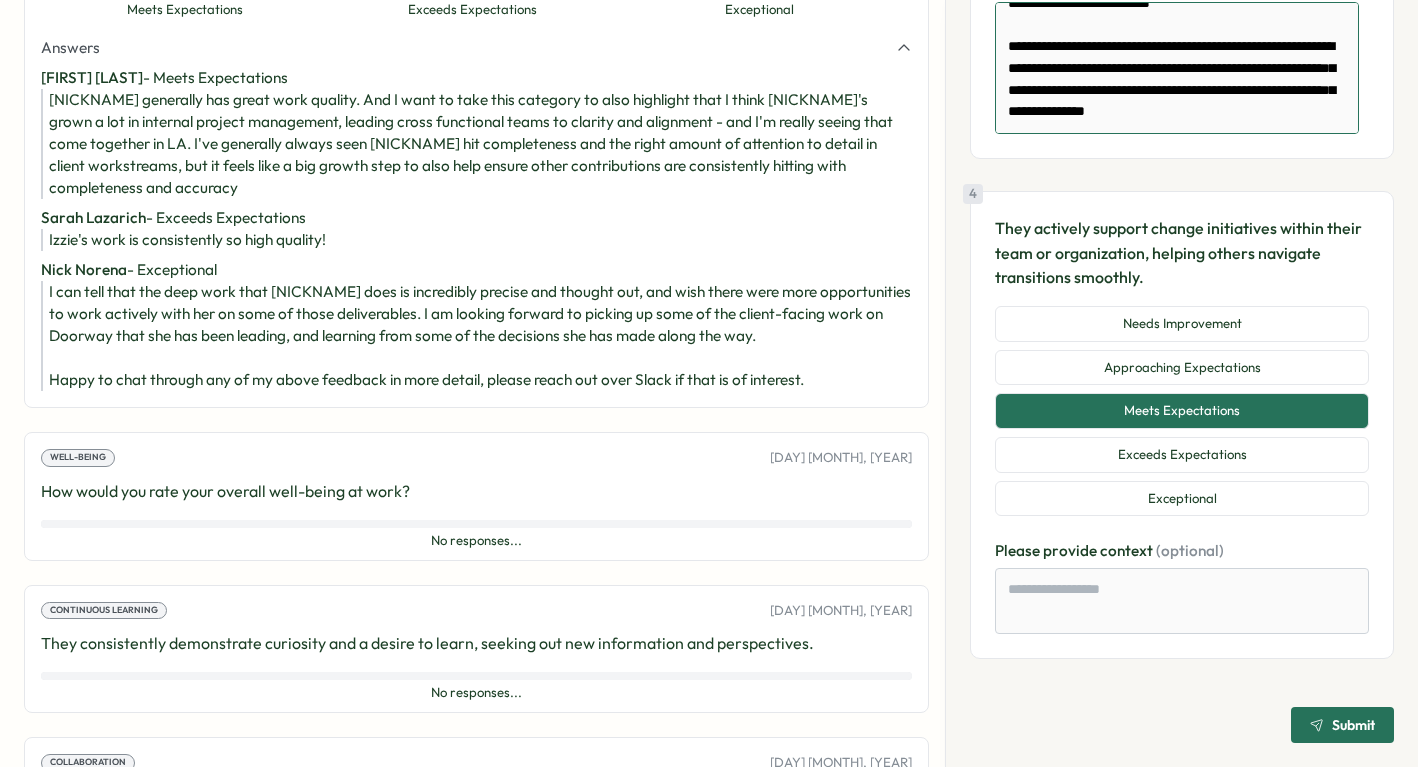 type on "*" 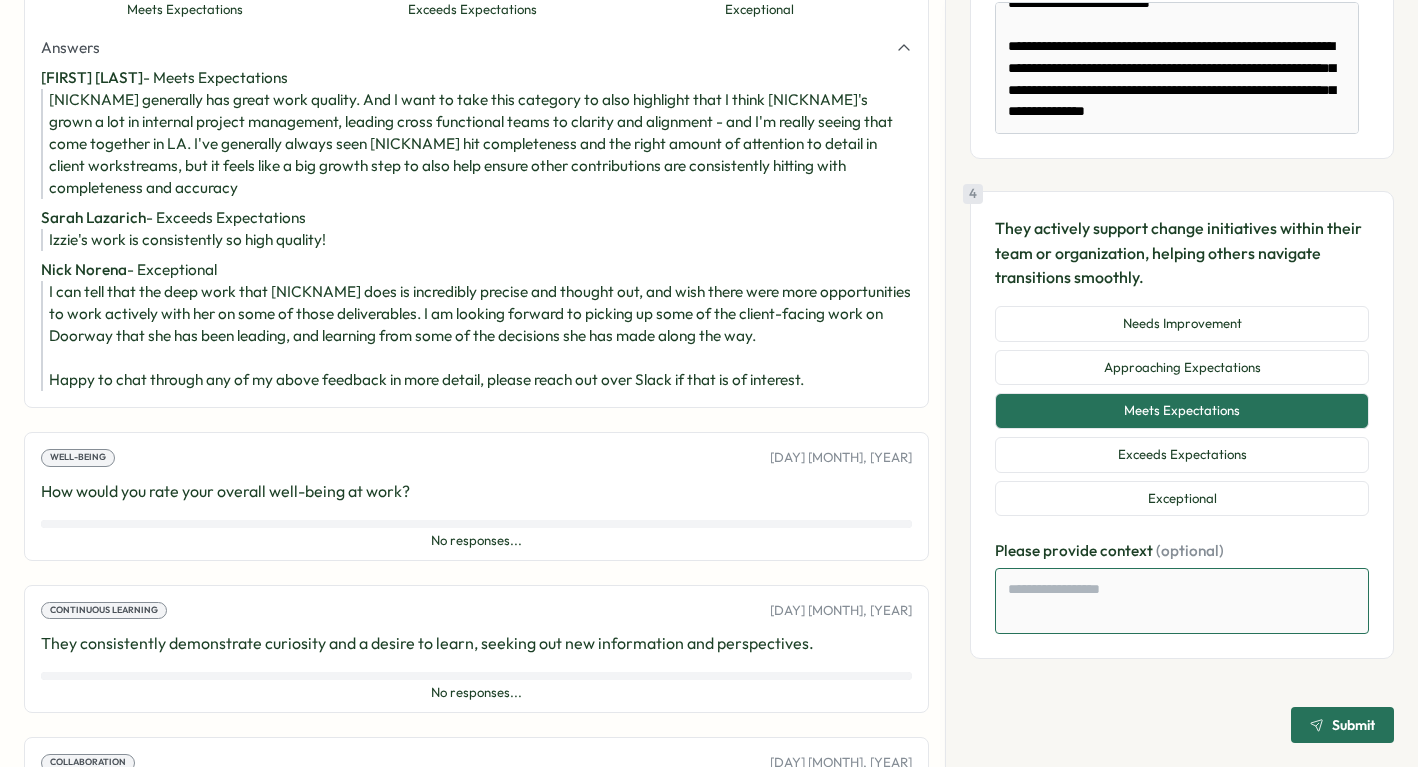 click at bounding box center [1182, 601] 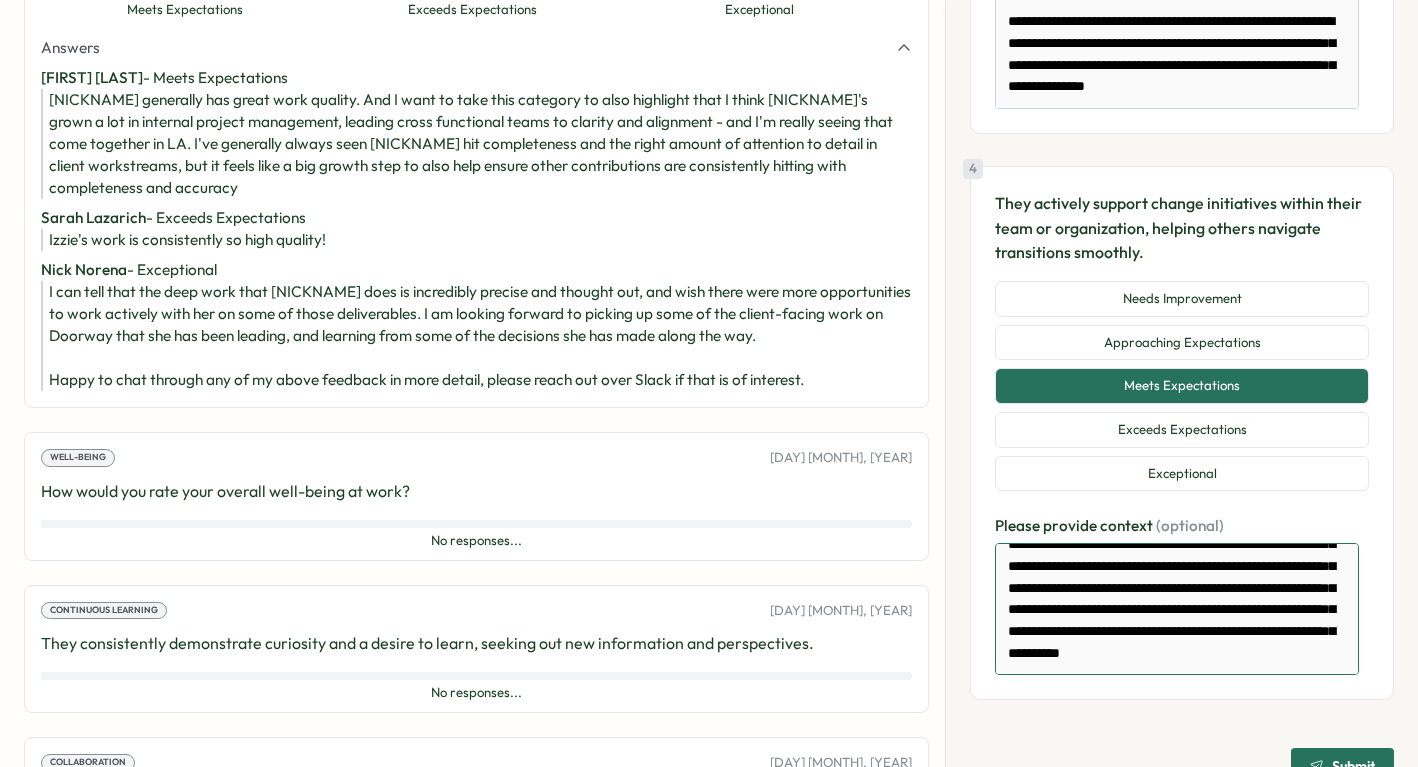 scroll, scrollTop: 584, scrollLeft: 0, axis: vertical 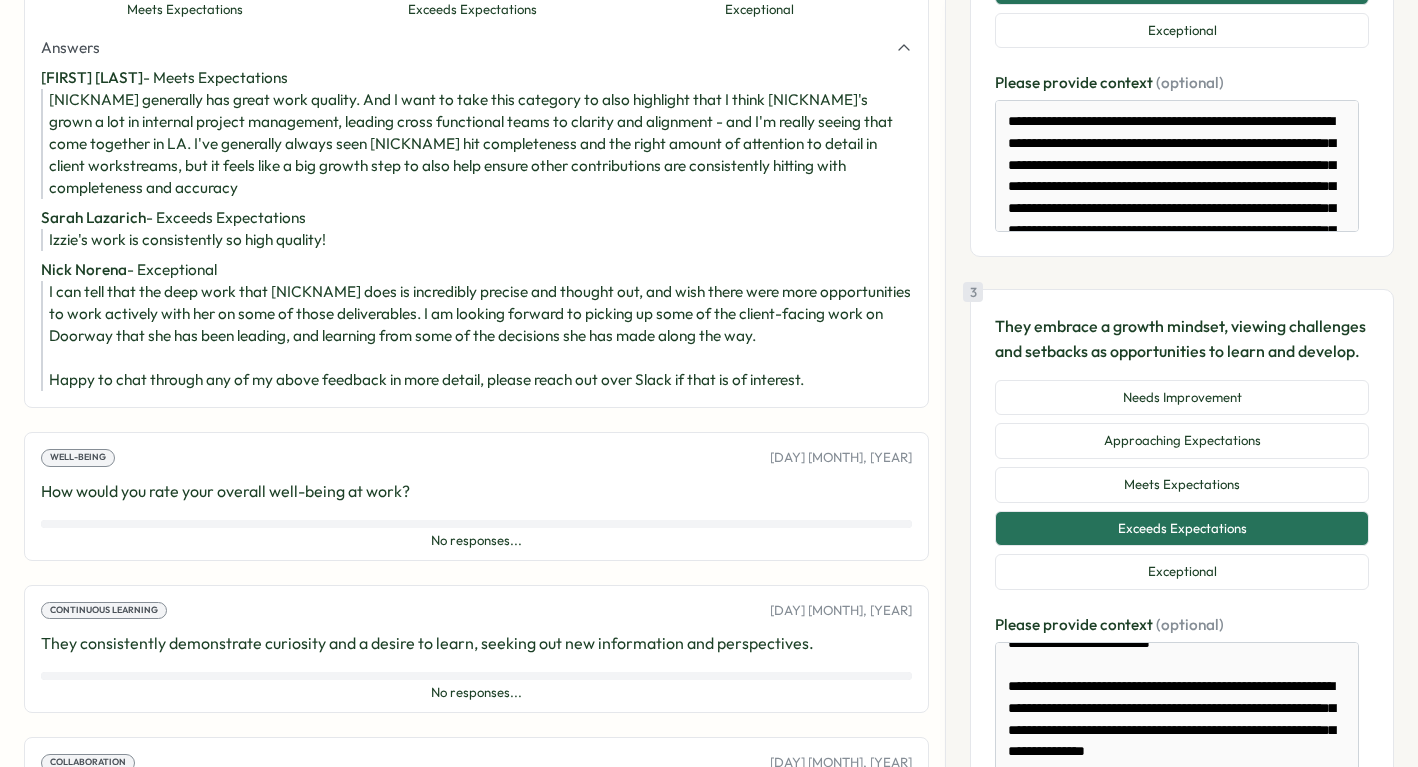 type on "*" 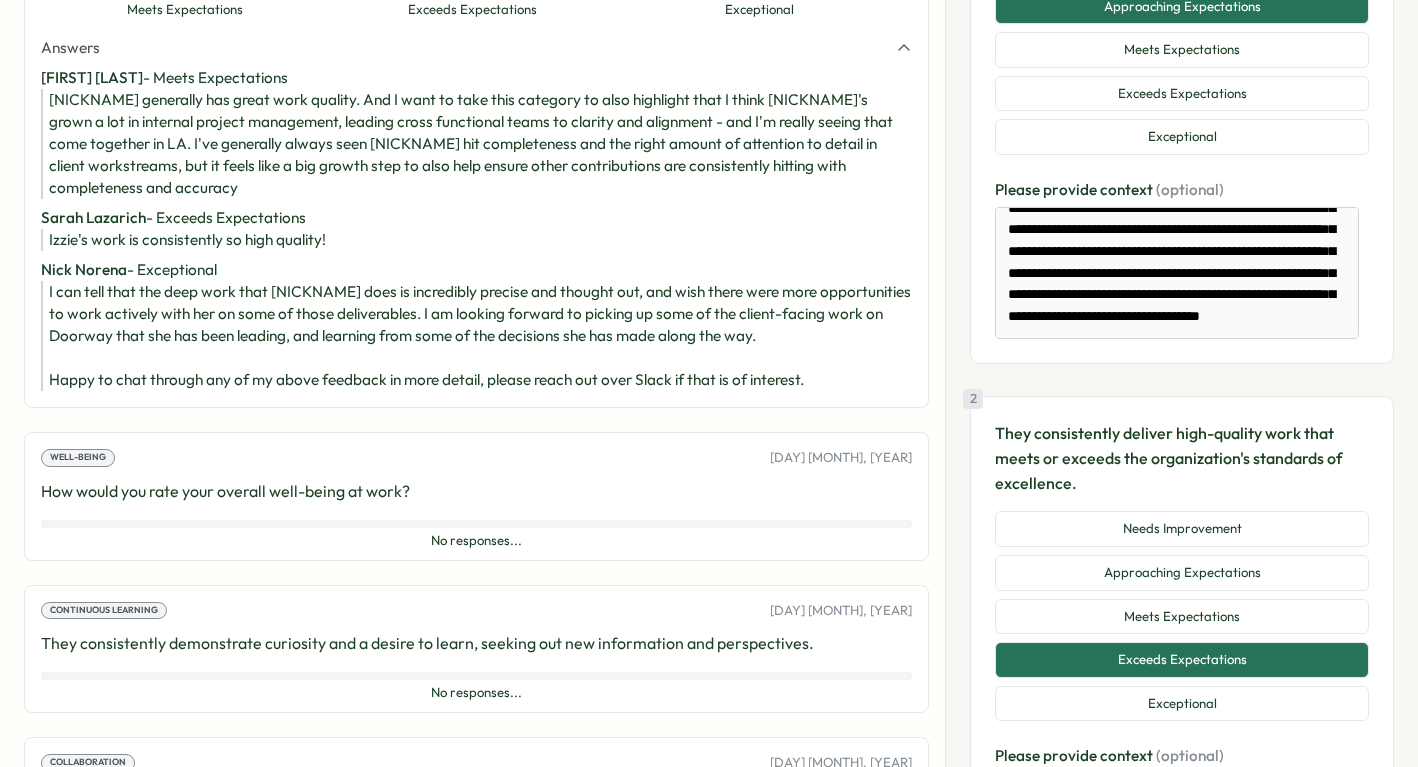 scroll, scrollTop: 333, scrollLeft: 0, axis: vertical 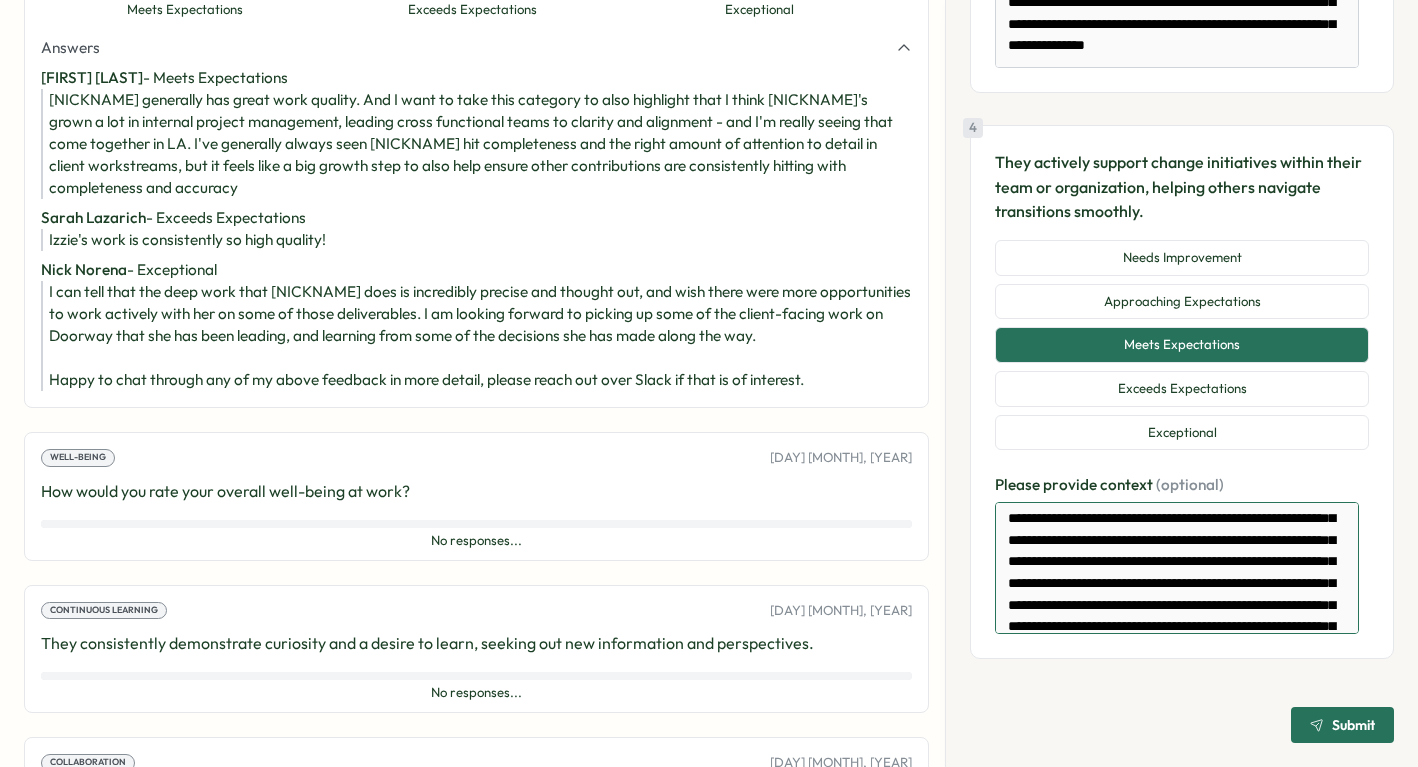 type on "**********" 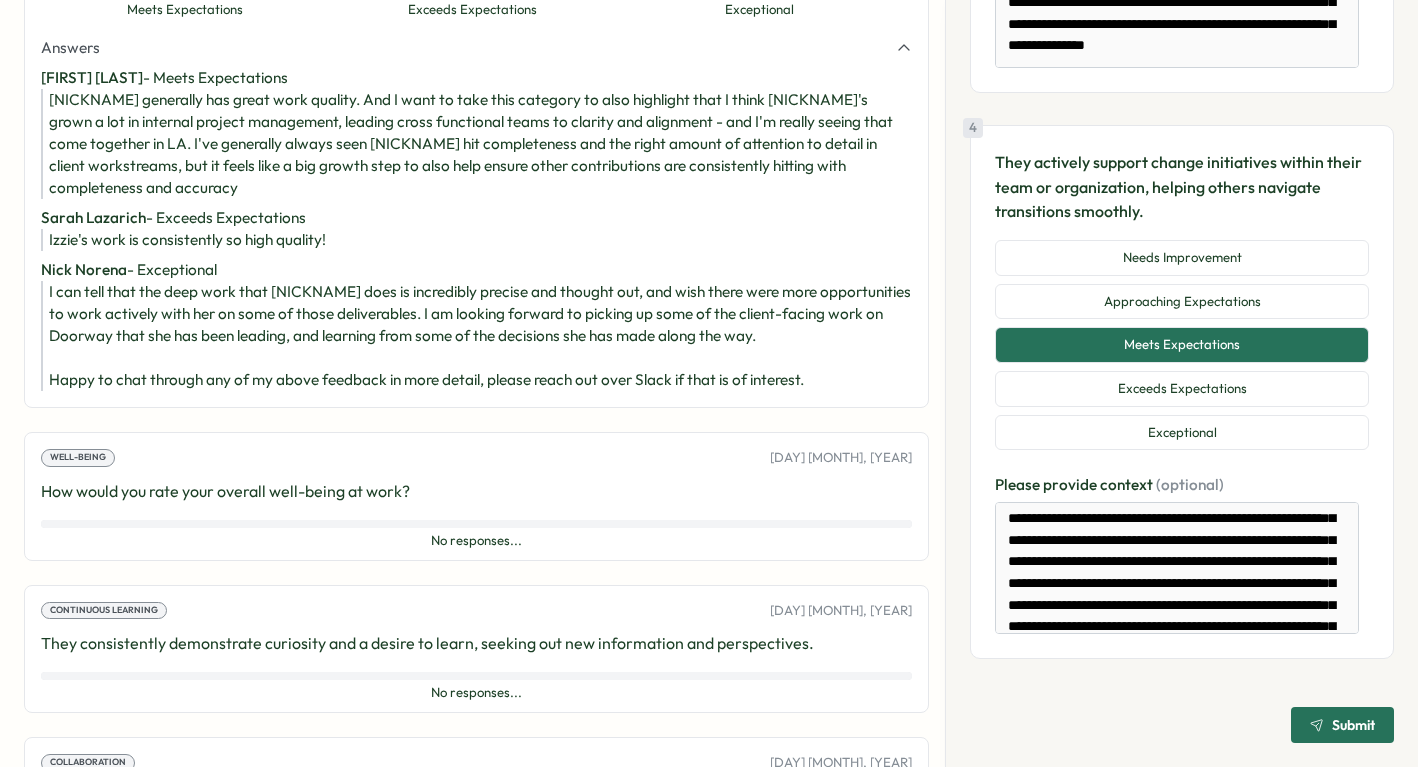 click 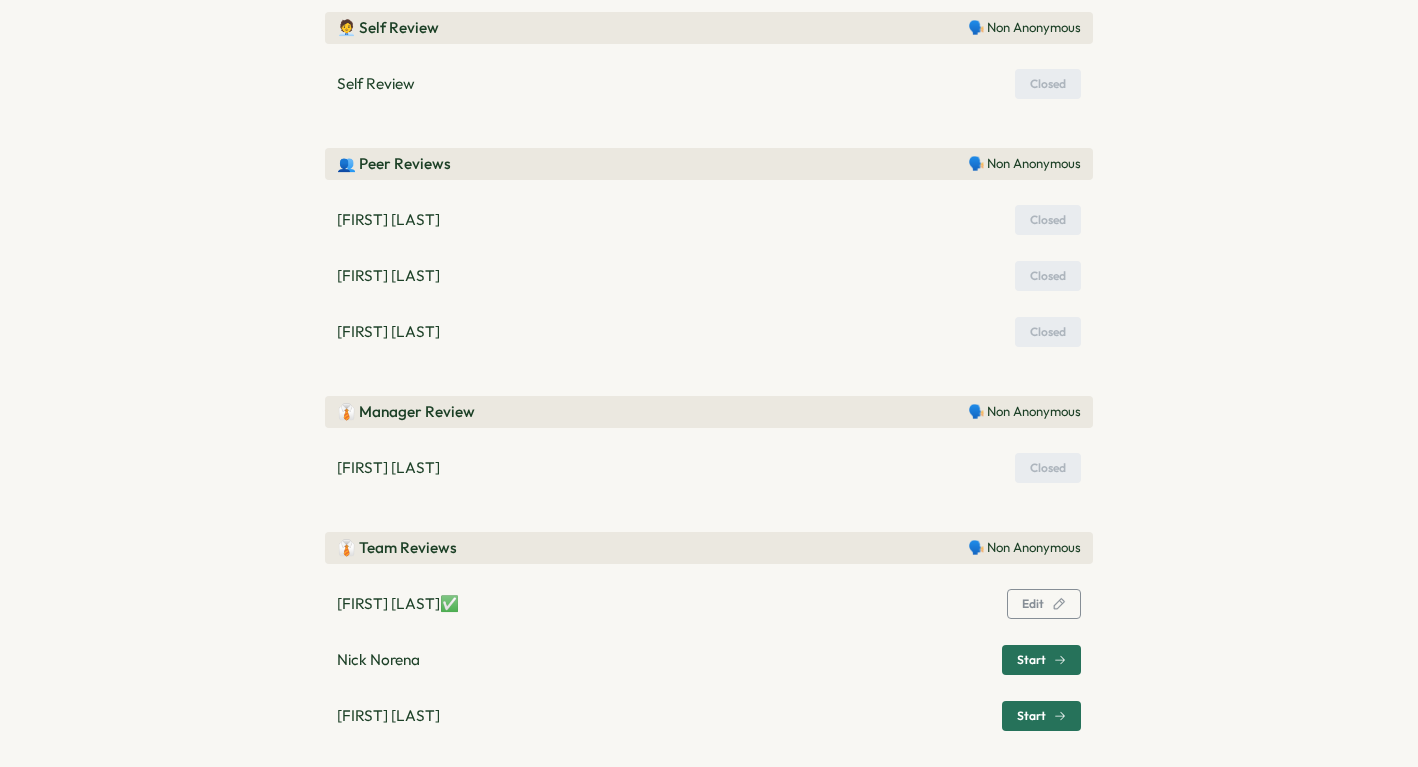 scroll, scrollTop: 214, scrollLeft: 0, axis: vertical 